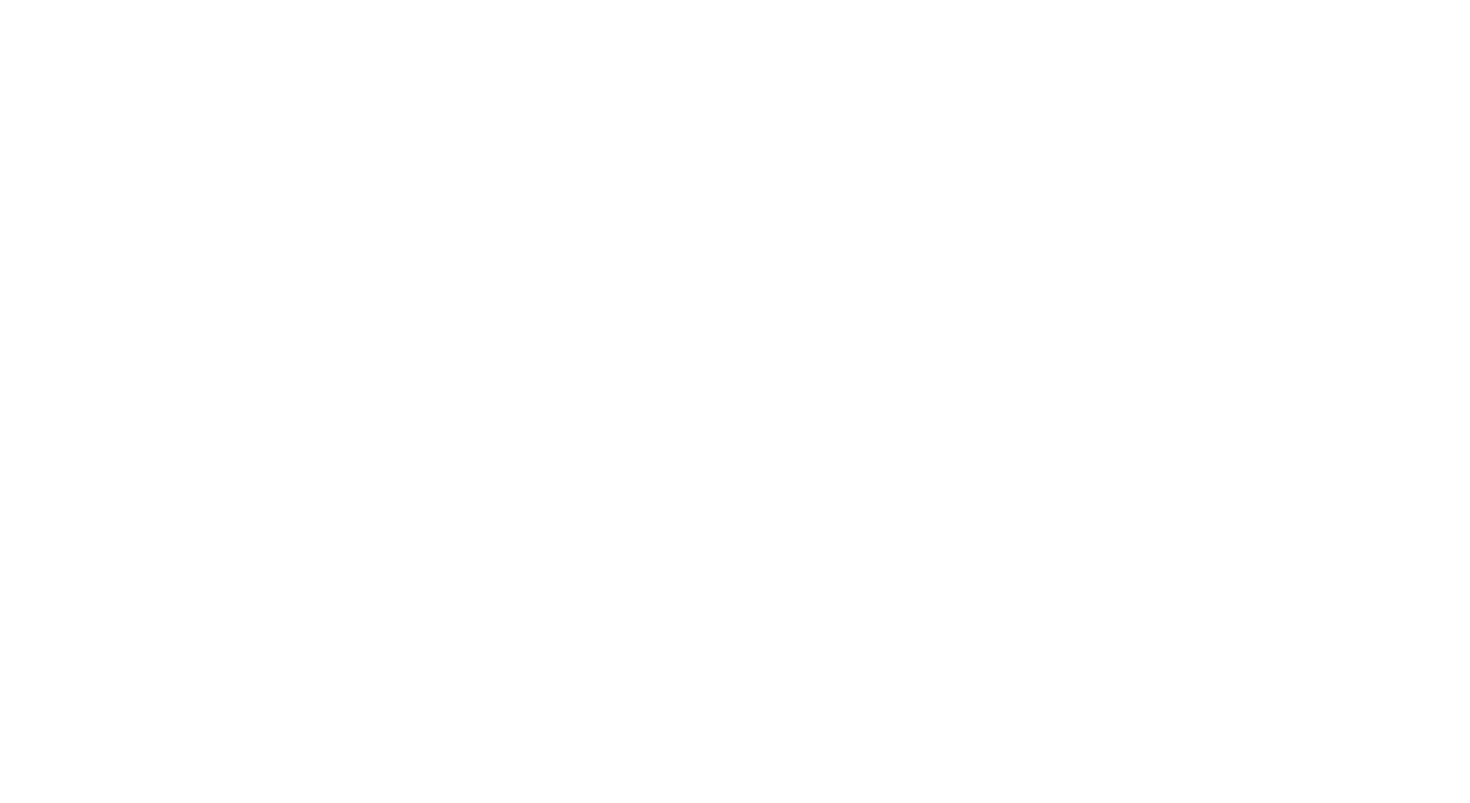 scroll, scrollTop: 0, scrollLeft: 0, axis: both 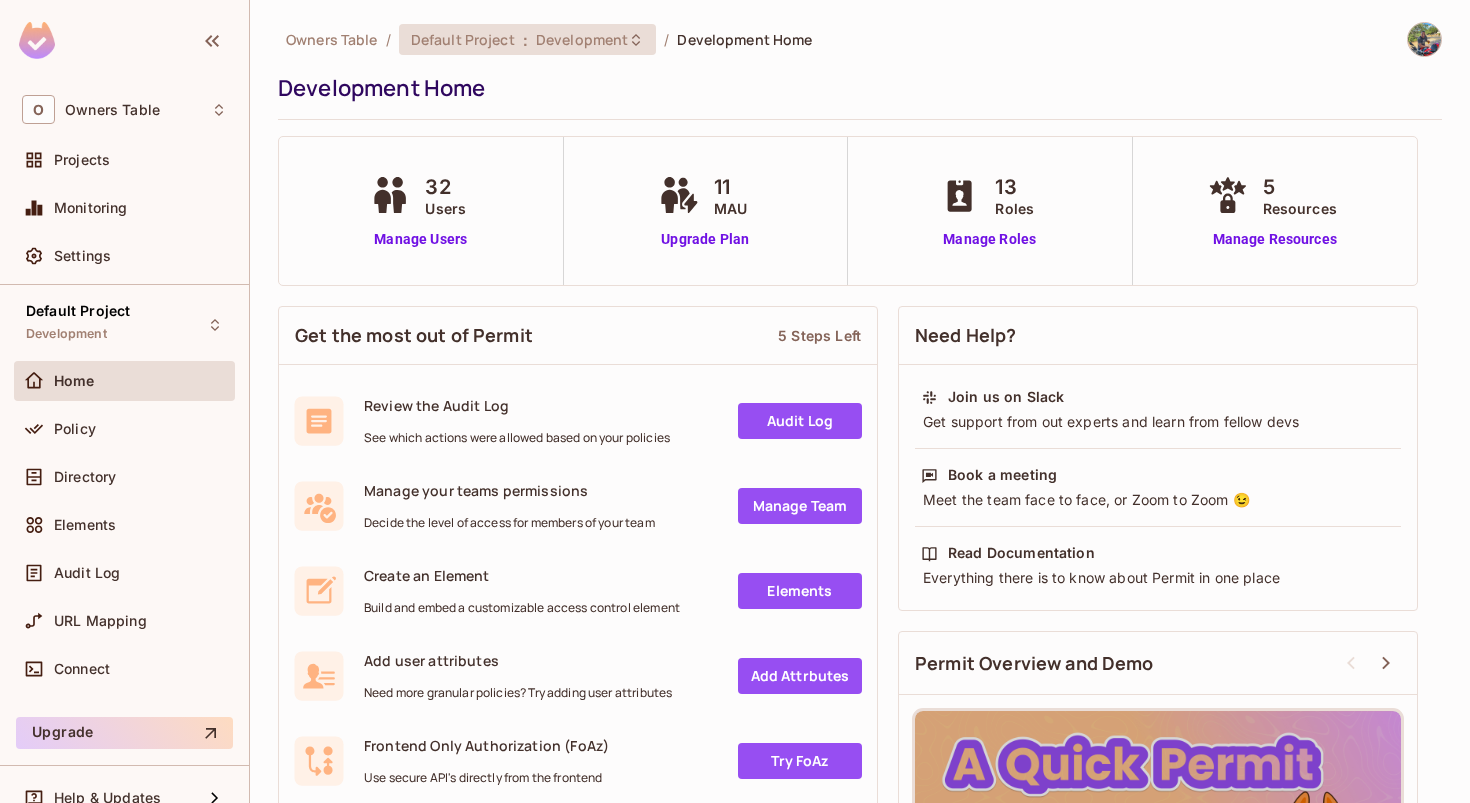 click 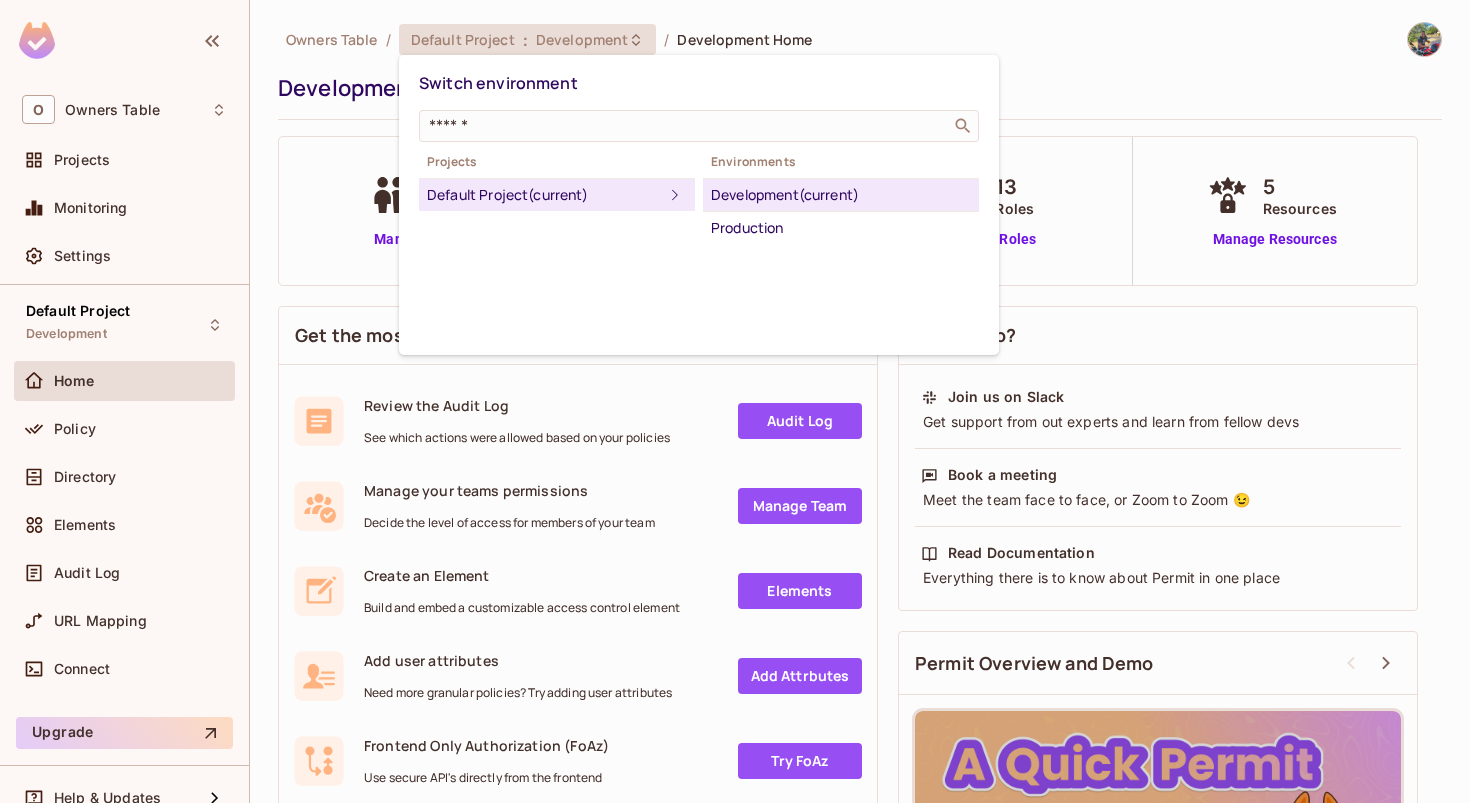 click on "Switch environment" at bounding box center (699, 83) 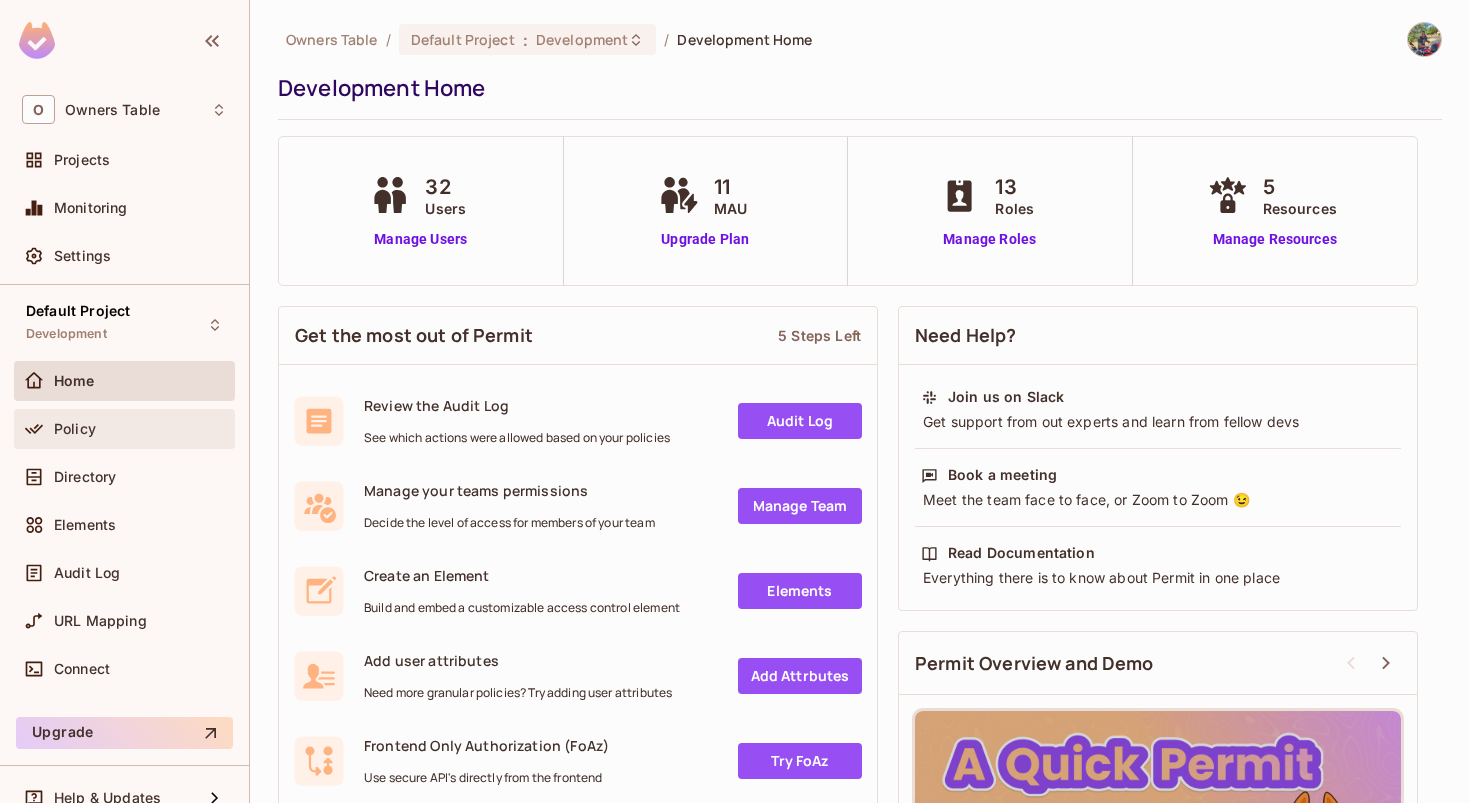 click on "Policy" at bounding box center [140, 429] 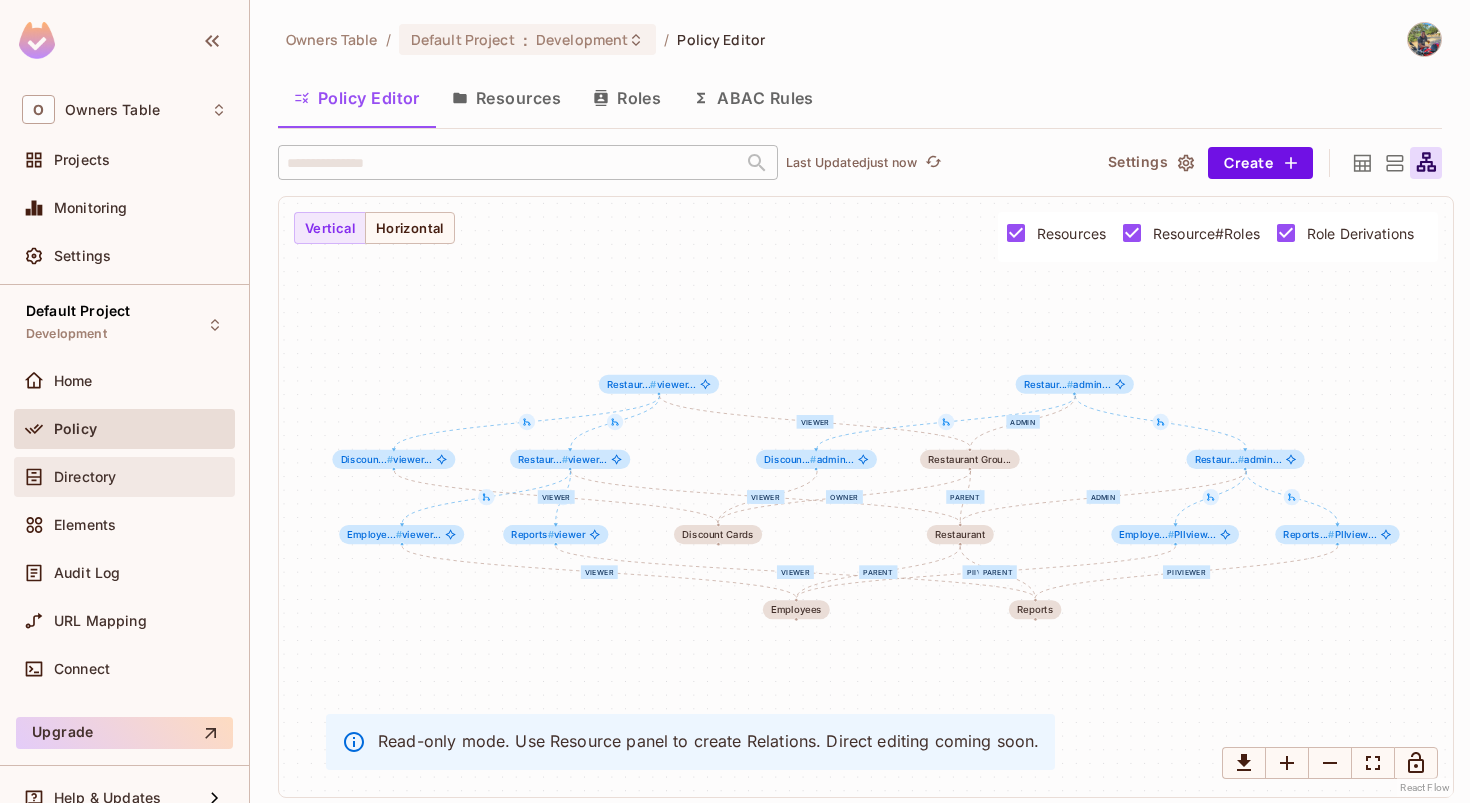 click on "Directory" at bounding box center (85, 477) 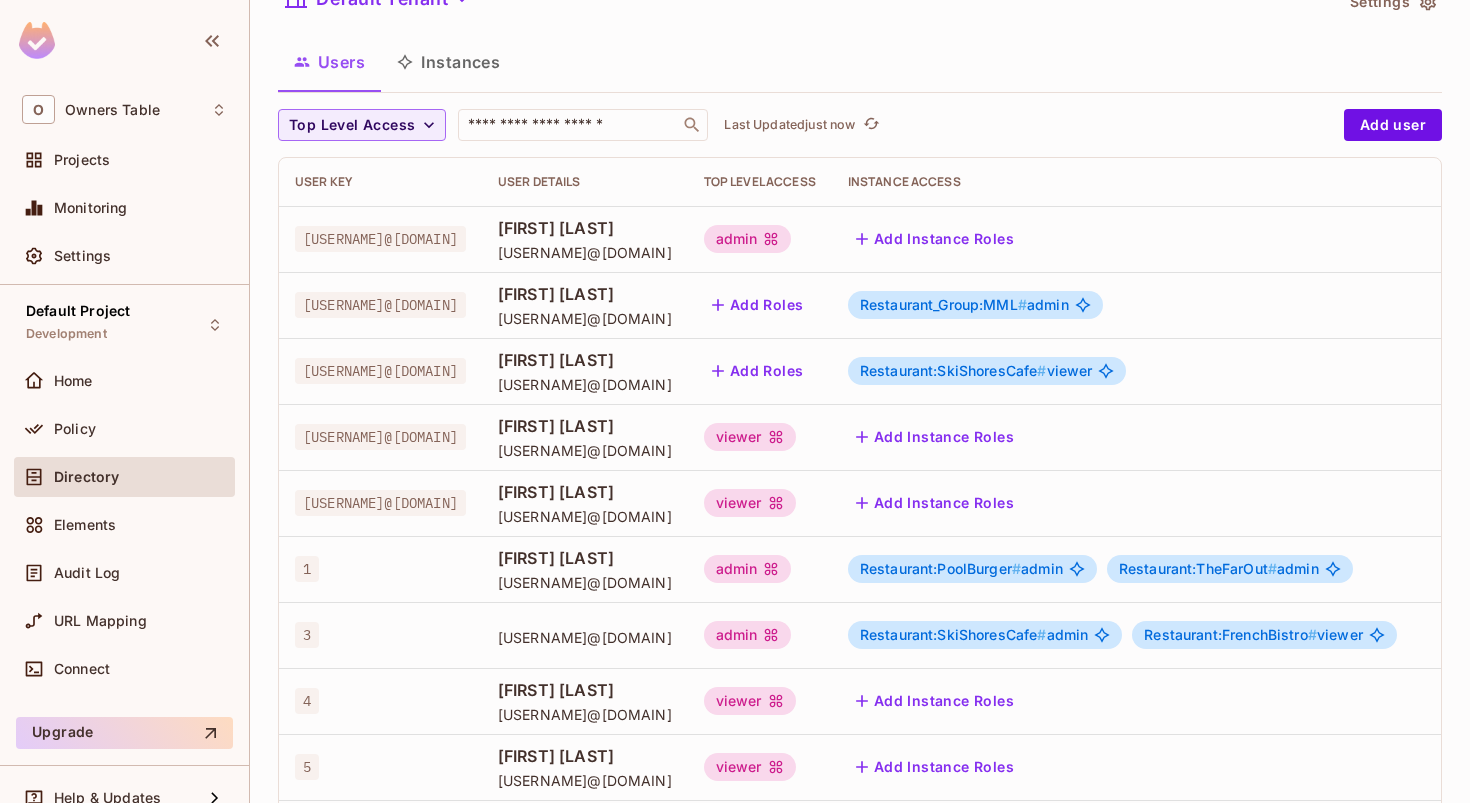 scroll, scrollTop: 91, scrollLeft: 0, axis: vertical 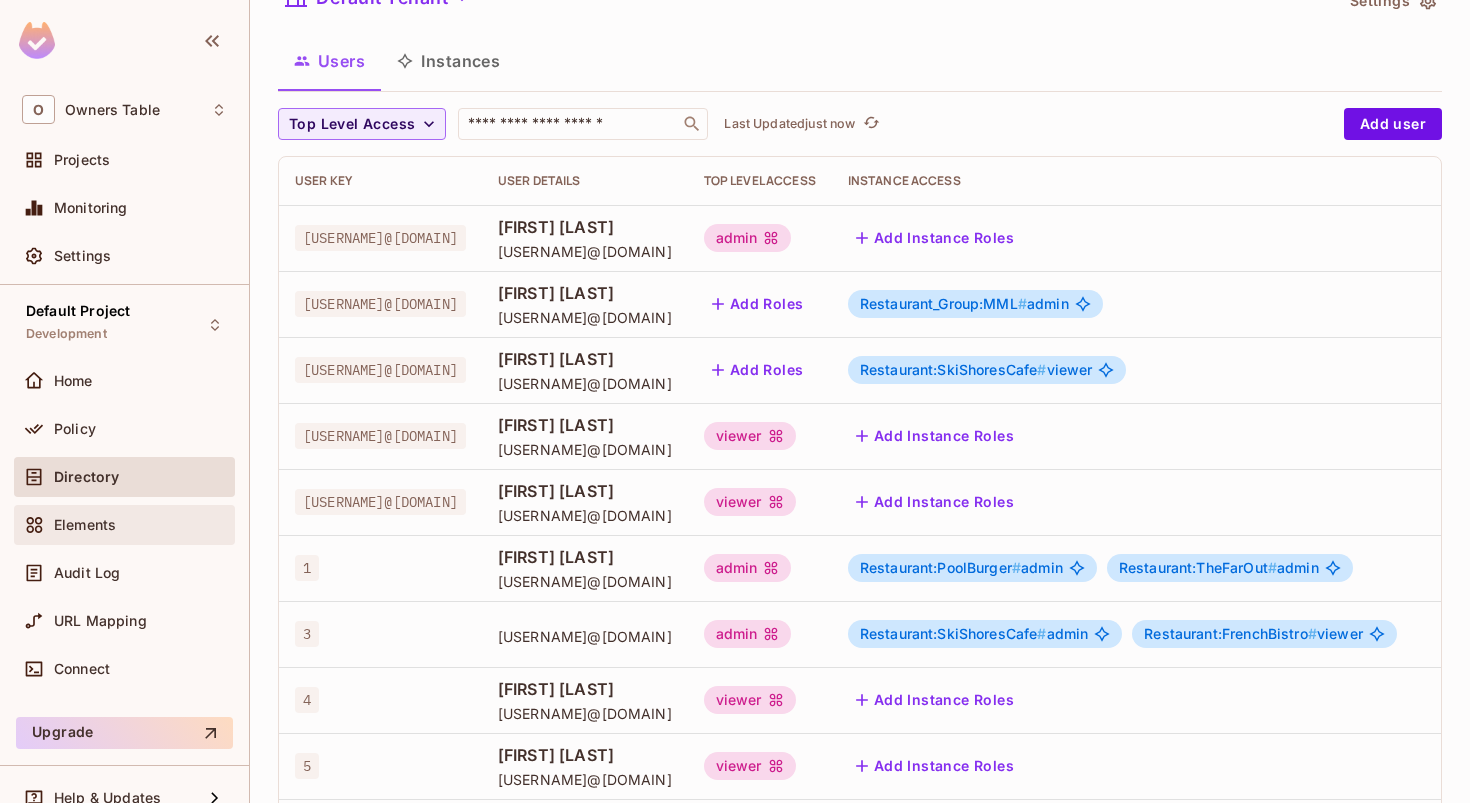 click on "Elements" at bounding box center (85, 525) 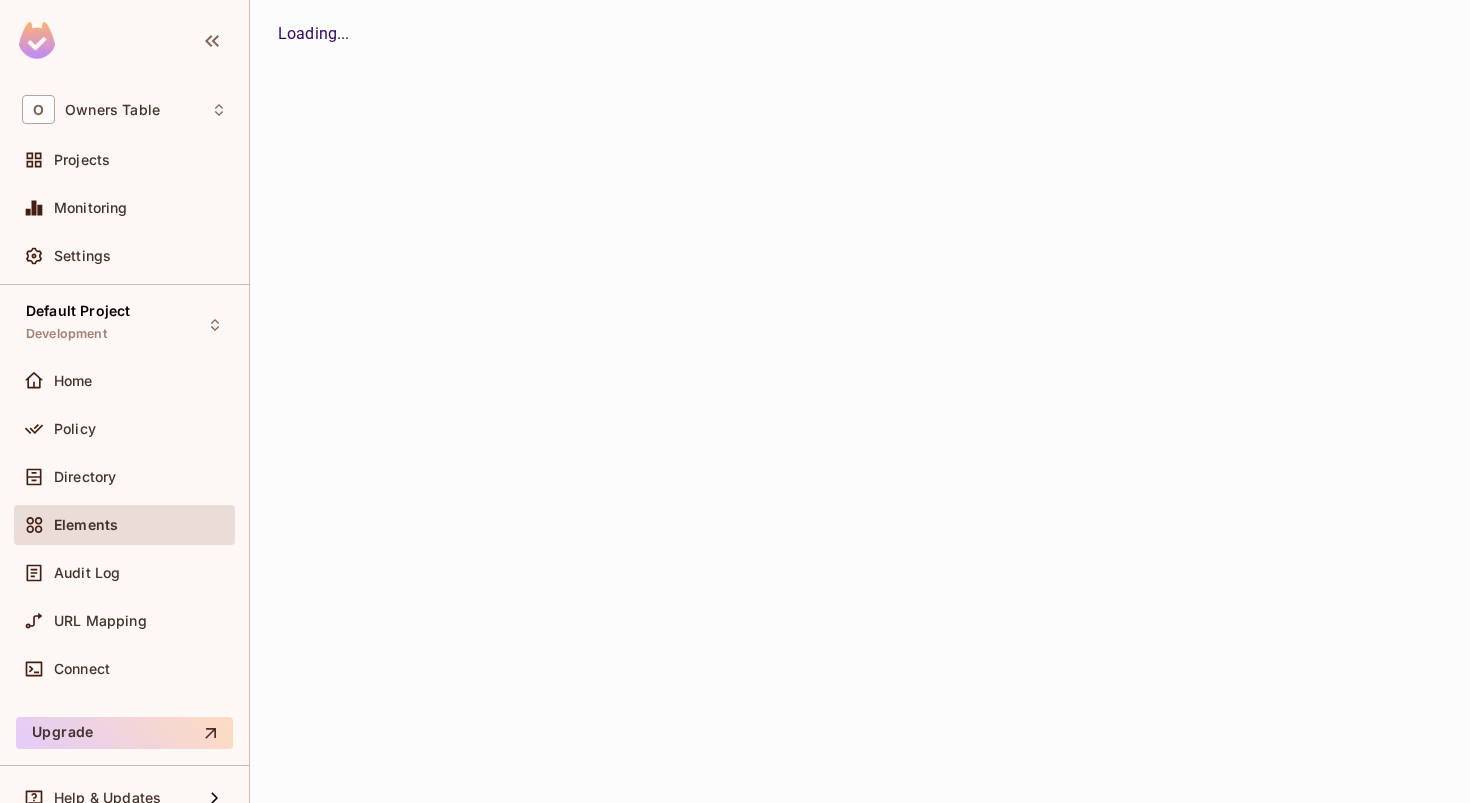 scroll, scrollTop: 0, scrollLeft: 0, axis: both 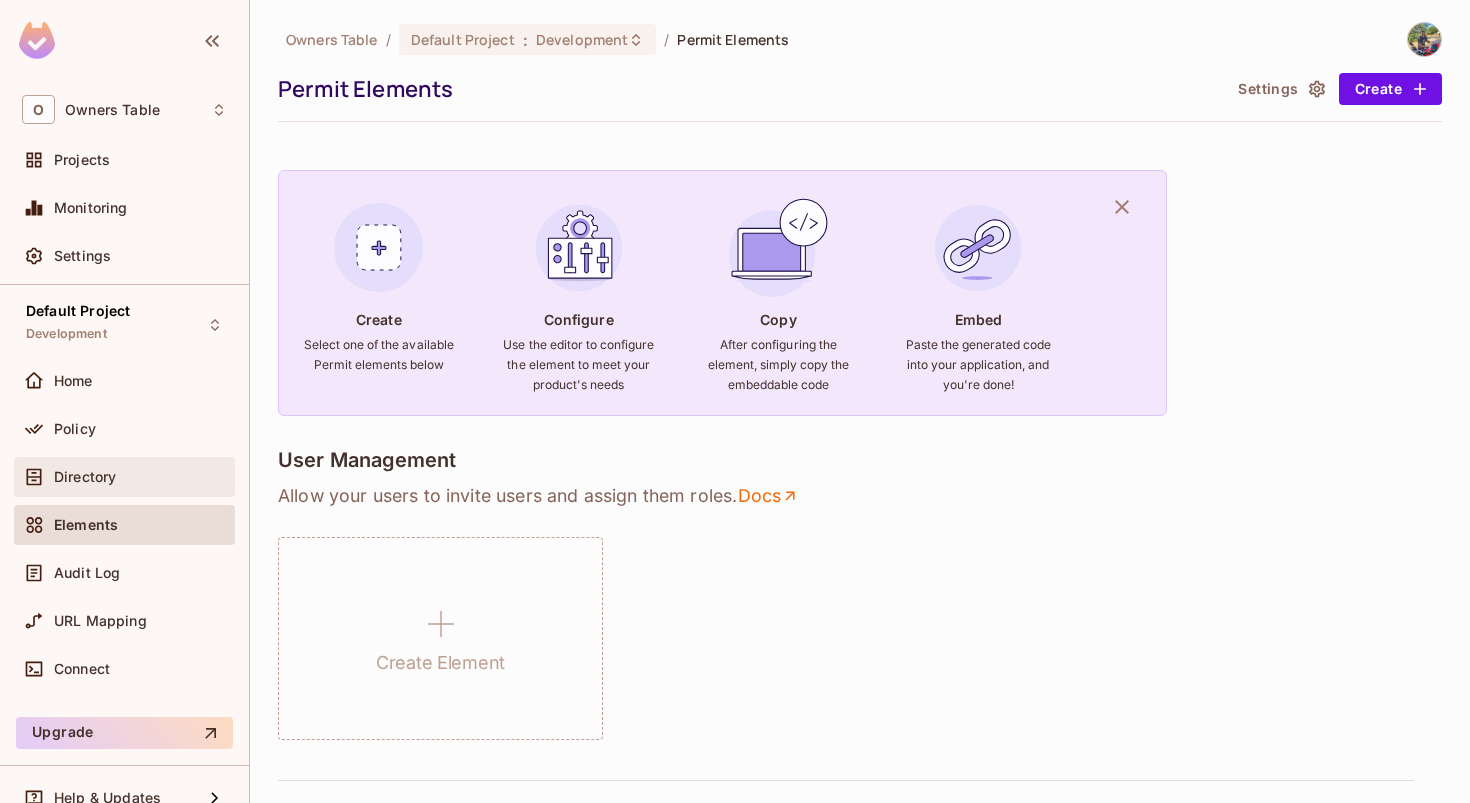 click on "Directory" at bounding box center [85, 477] 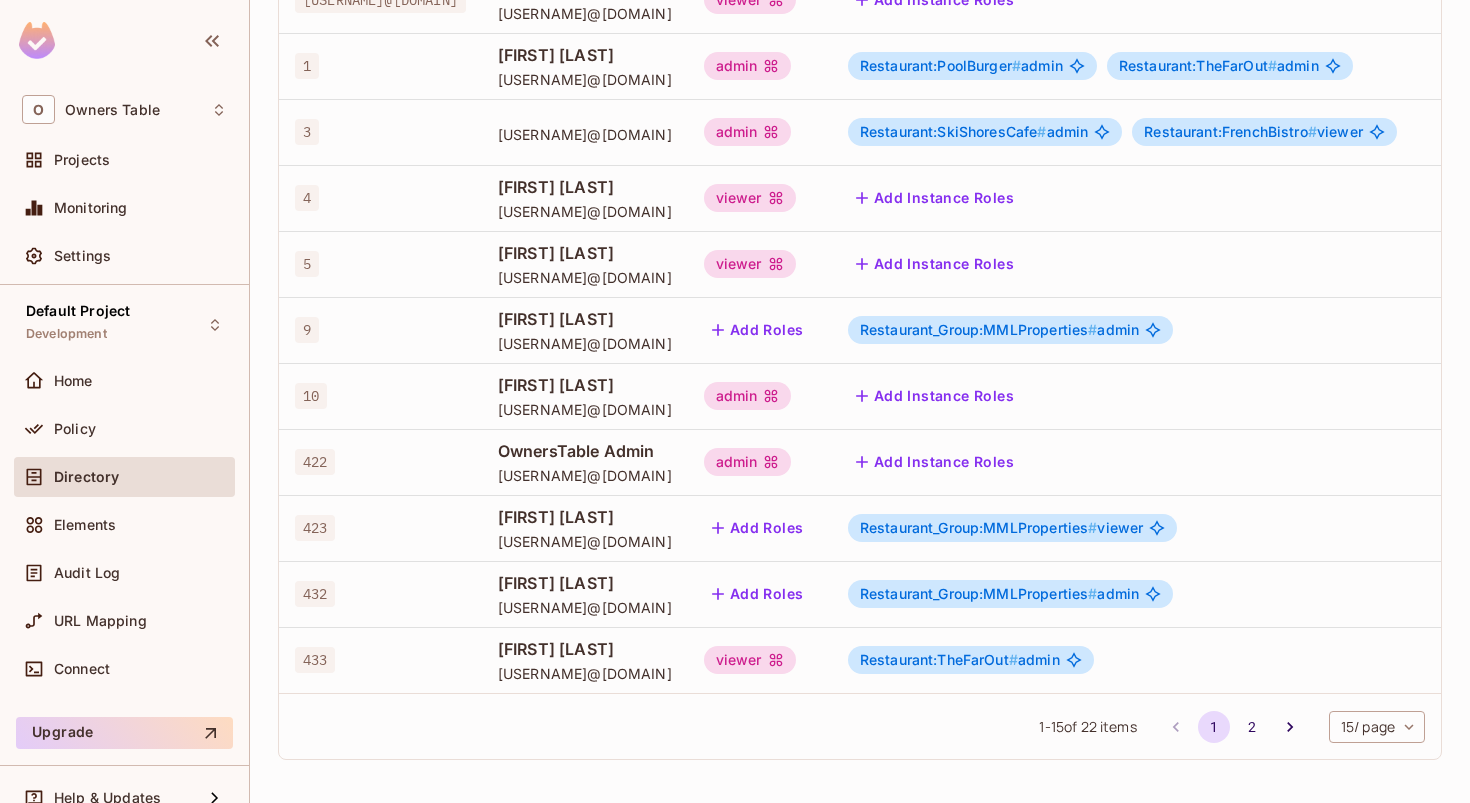 scroll, scrollTop: 594, scrollLeft: 0, axis: vertical 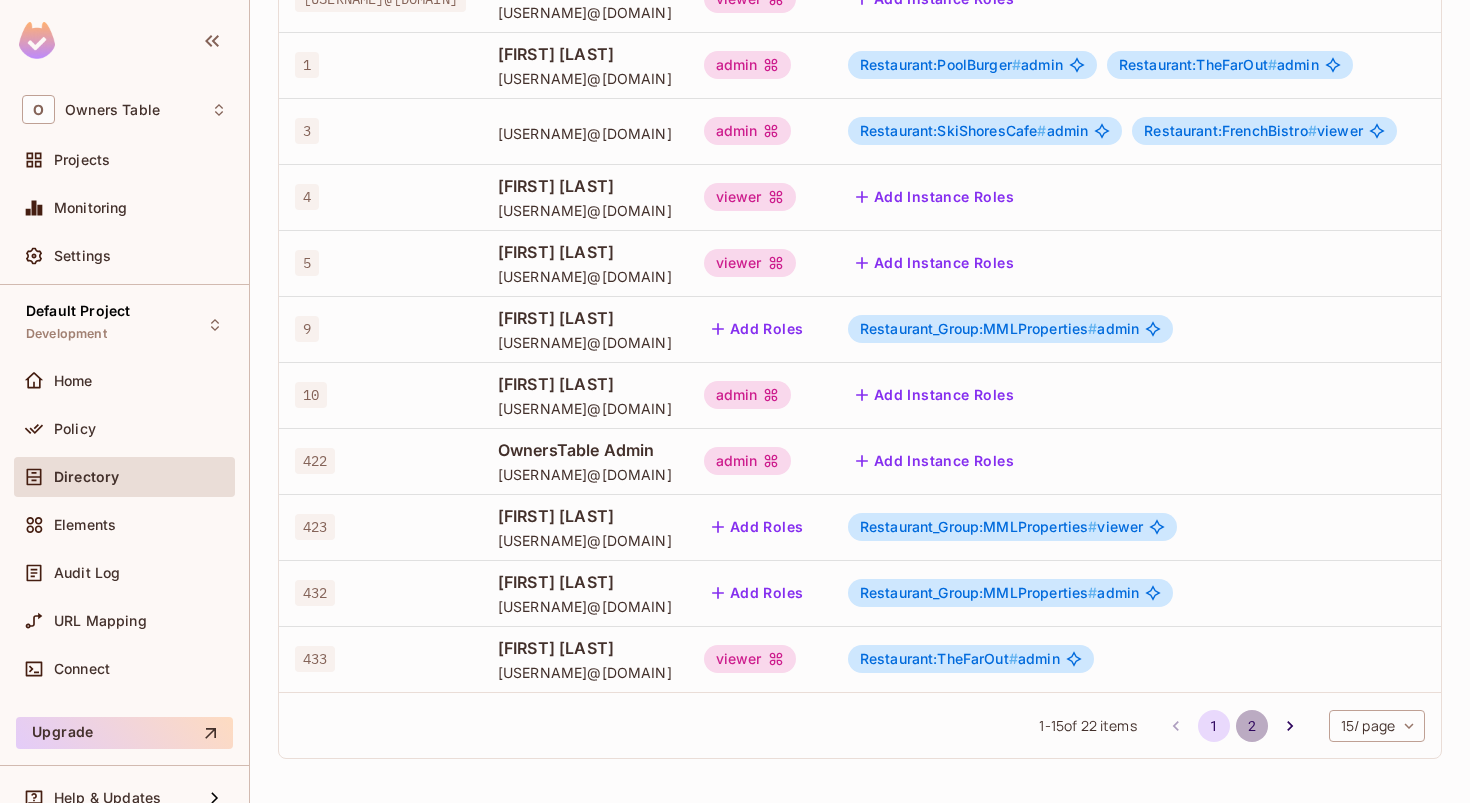 click on "2" at bounding box center (1252, 726) 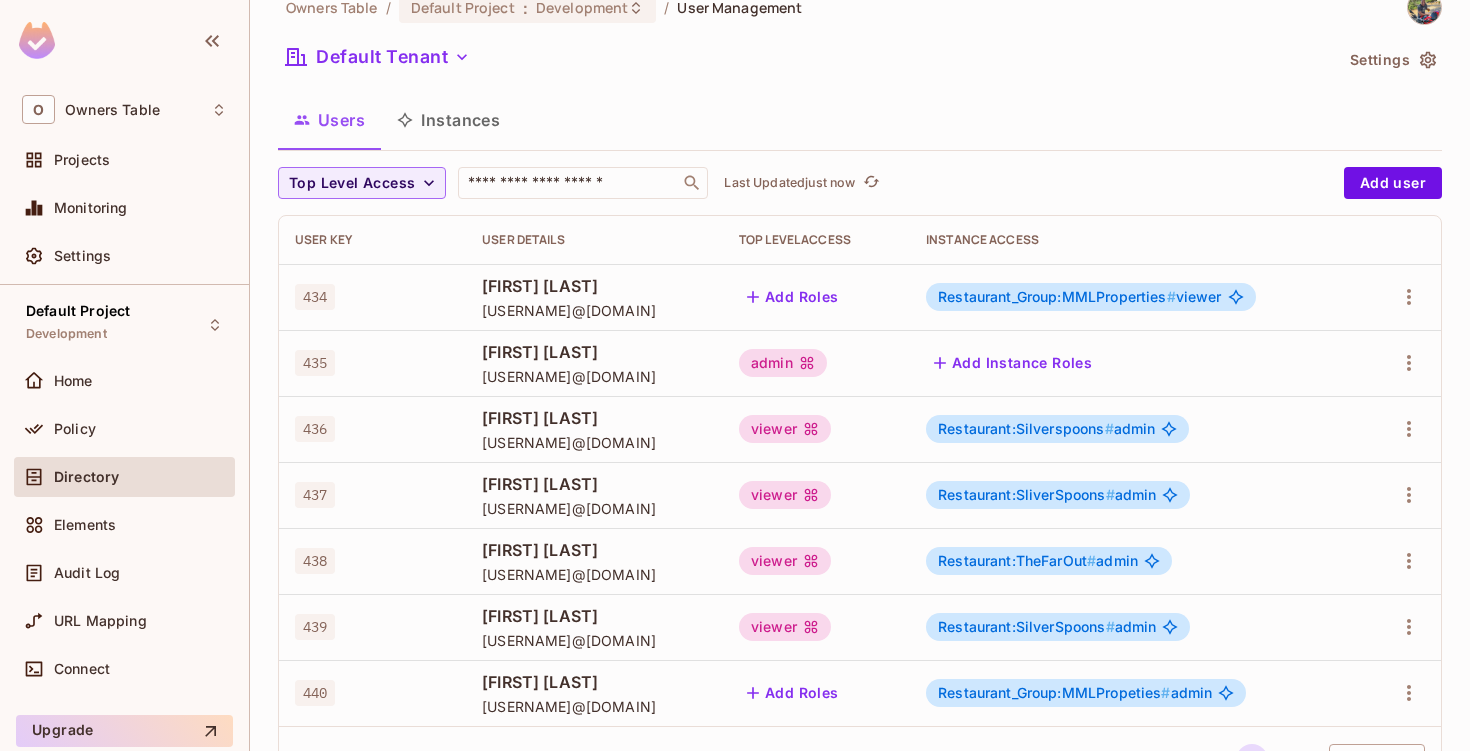 scroll, scrollTop: 0, scrollLeft: 0, axis: both 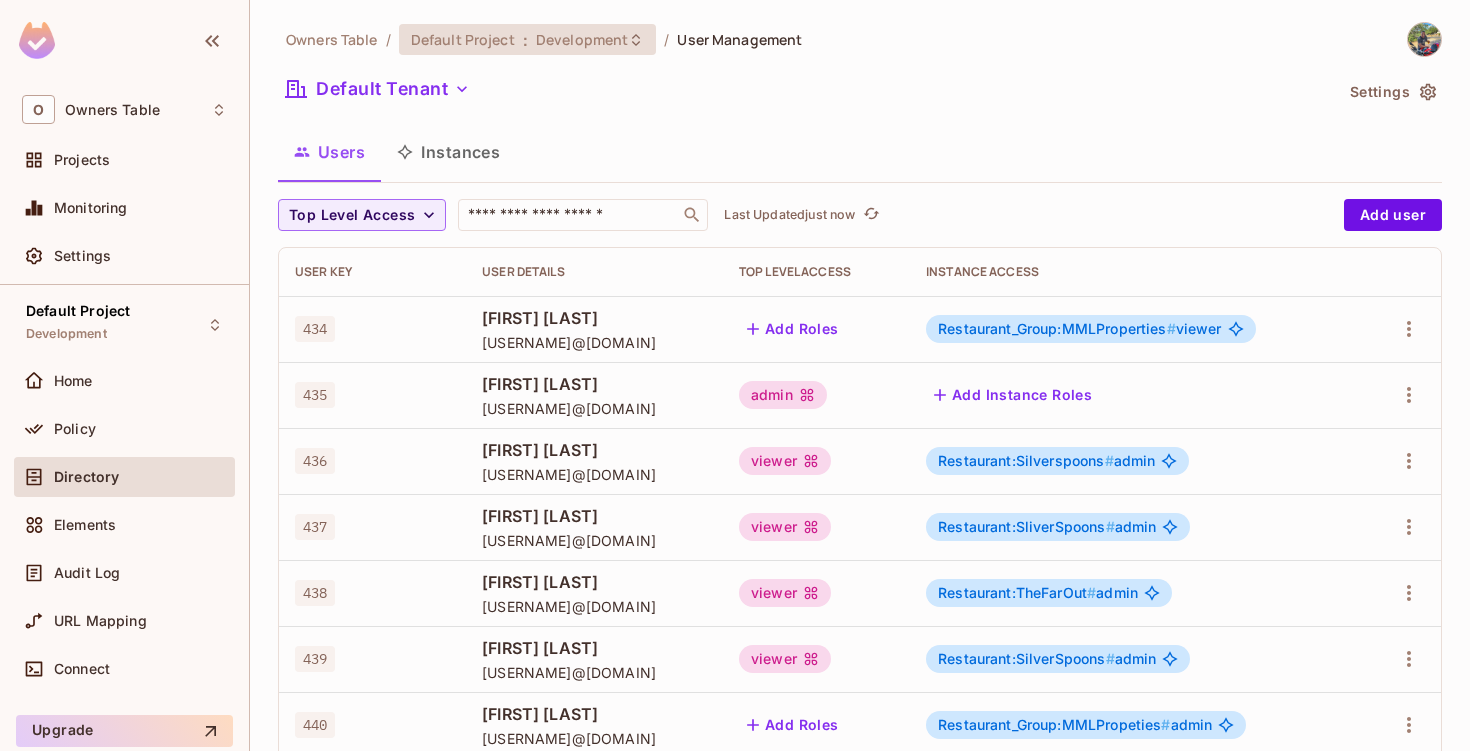 click 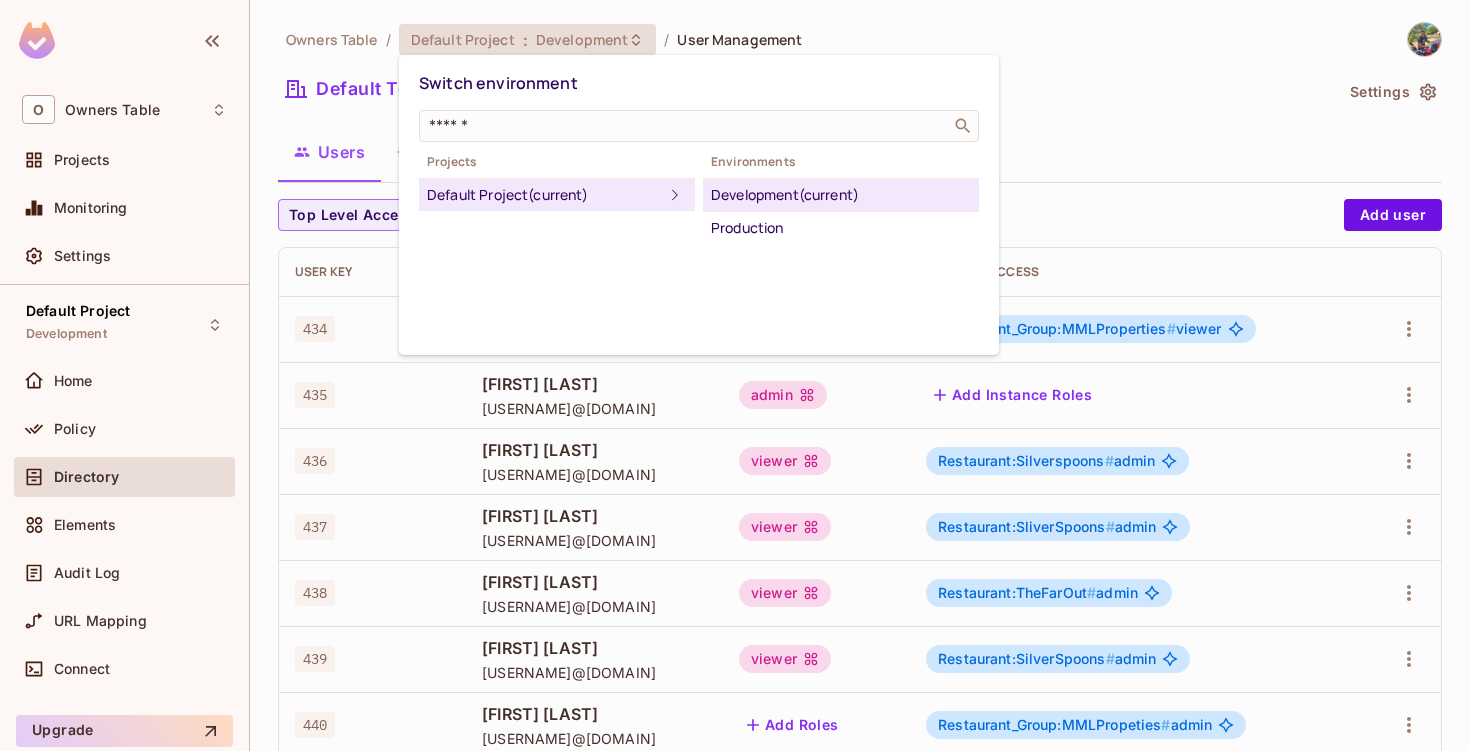 click on "Development  (current)" at bounding box center (841, 195) 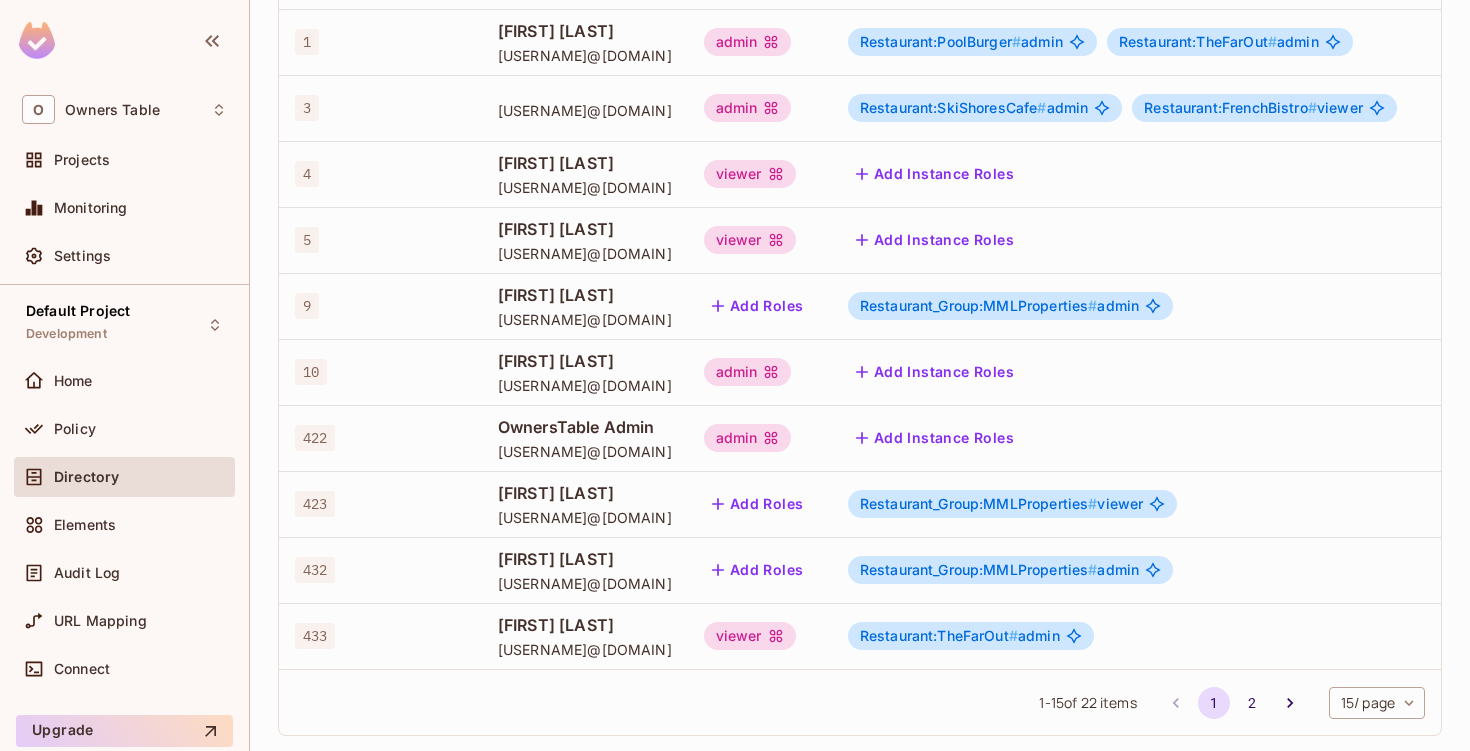 scroll, scrollTop: 646, scrollLeft: 0, axis: vertical 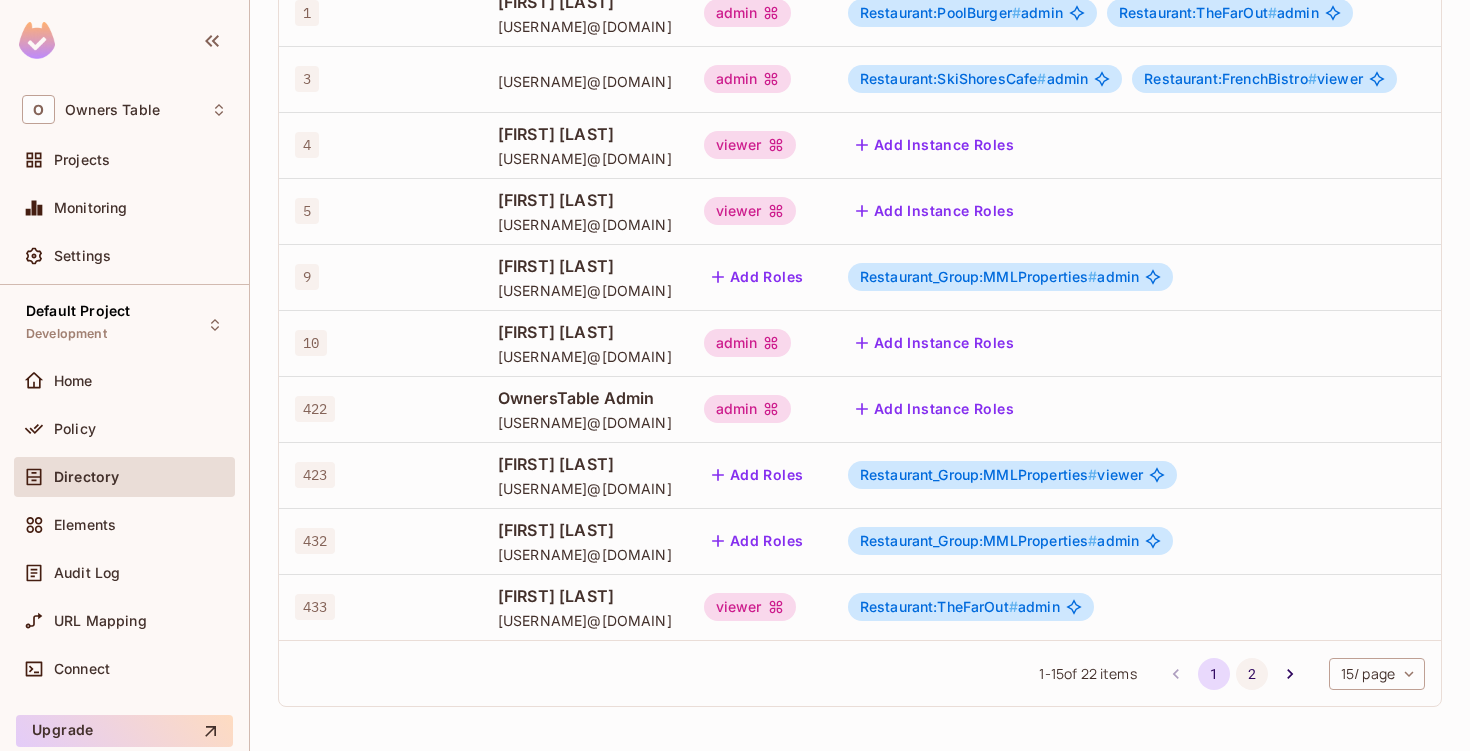 click on "2" at bounding box center (1252, 674) 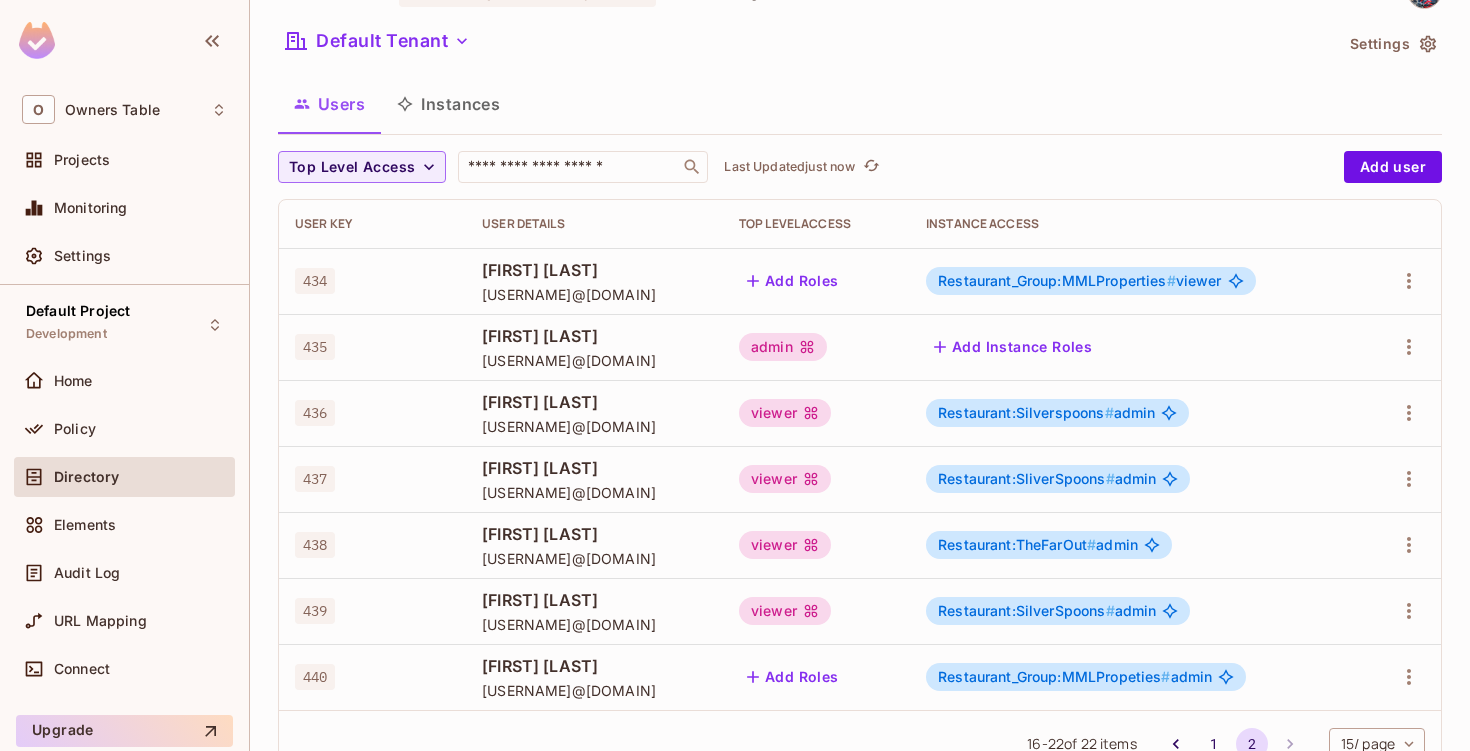 scroll, scrollTop: 56, scrollLeft: 0, axis: vertical 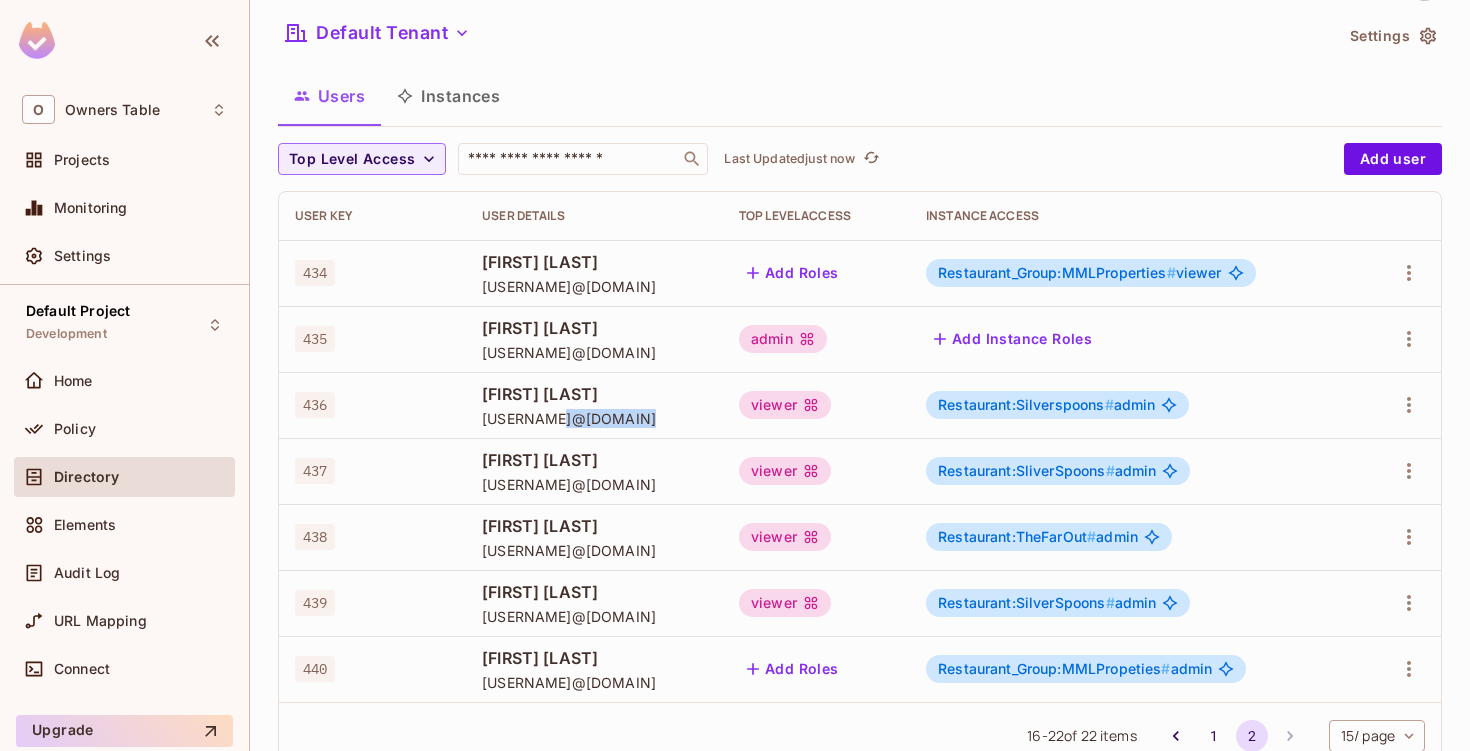 drag, startPoint x: 613, startPoint y: 415, endPoint x: 550, endPoint y: 416, distance: 63.007935 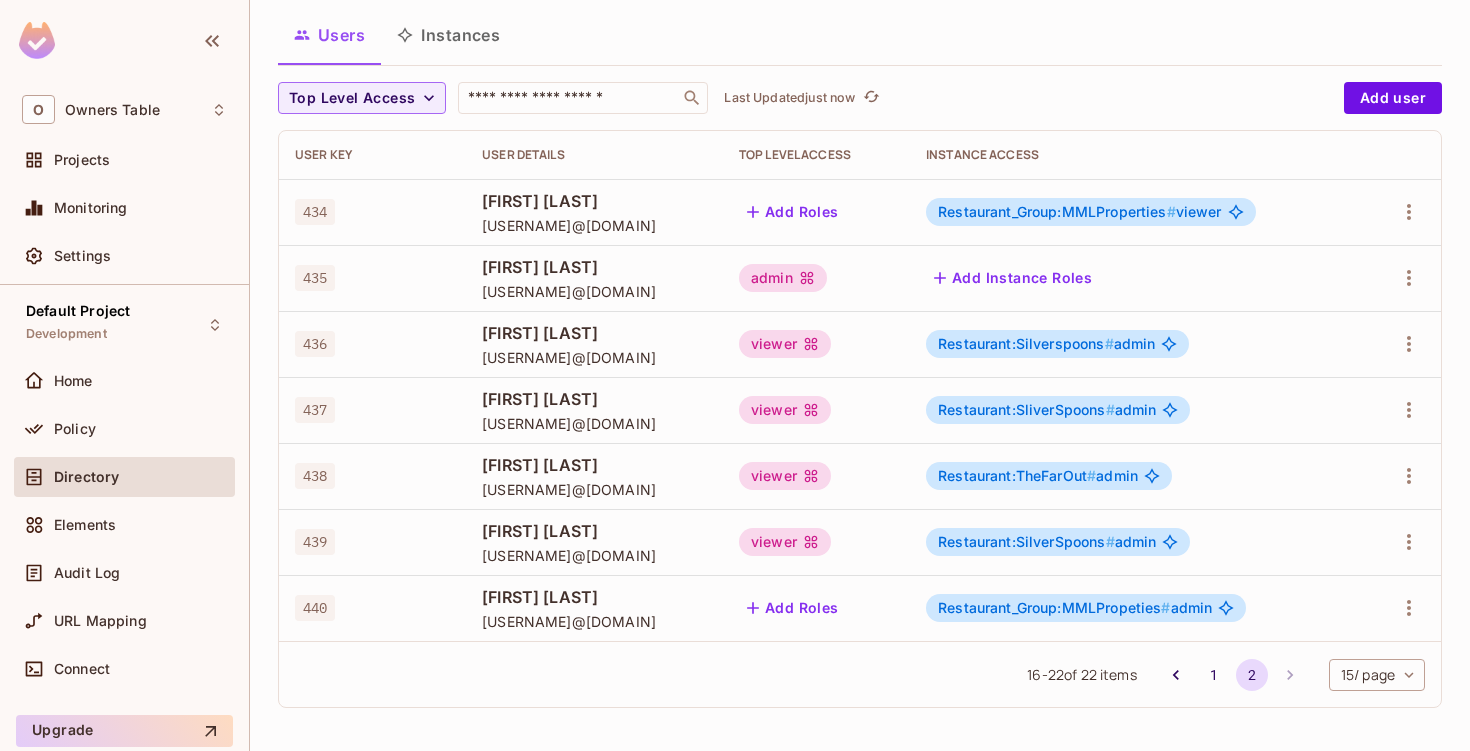 scroll, scrollTop: 118, scrollLeft: 0, axis: vertical 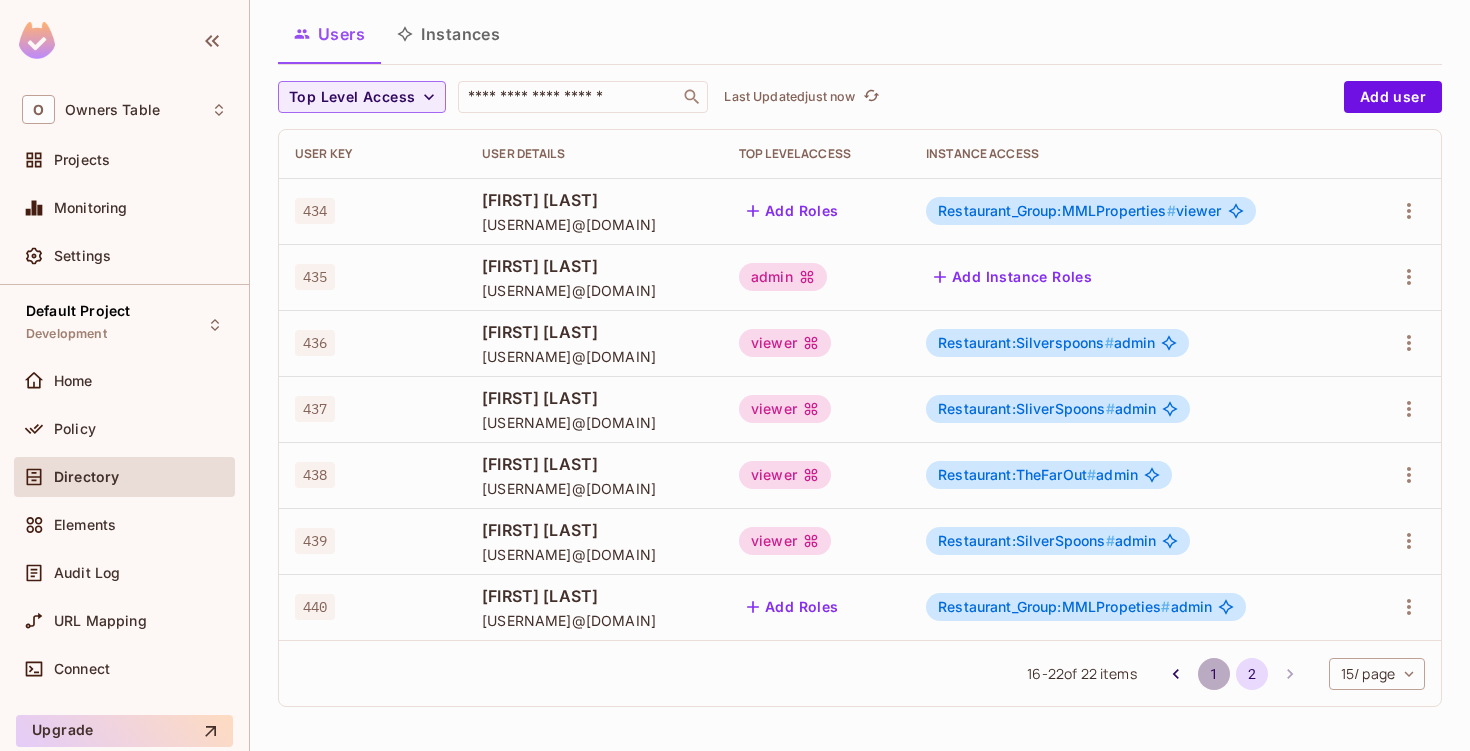 click on "1" at bounding box center (1214, 674) 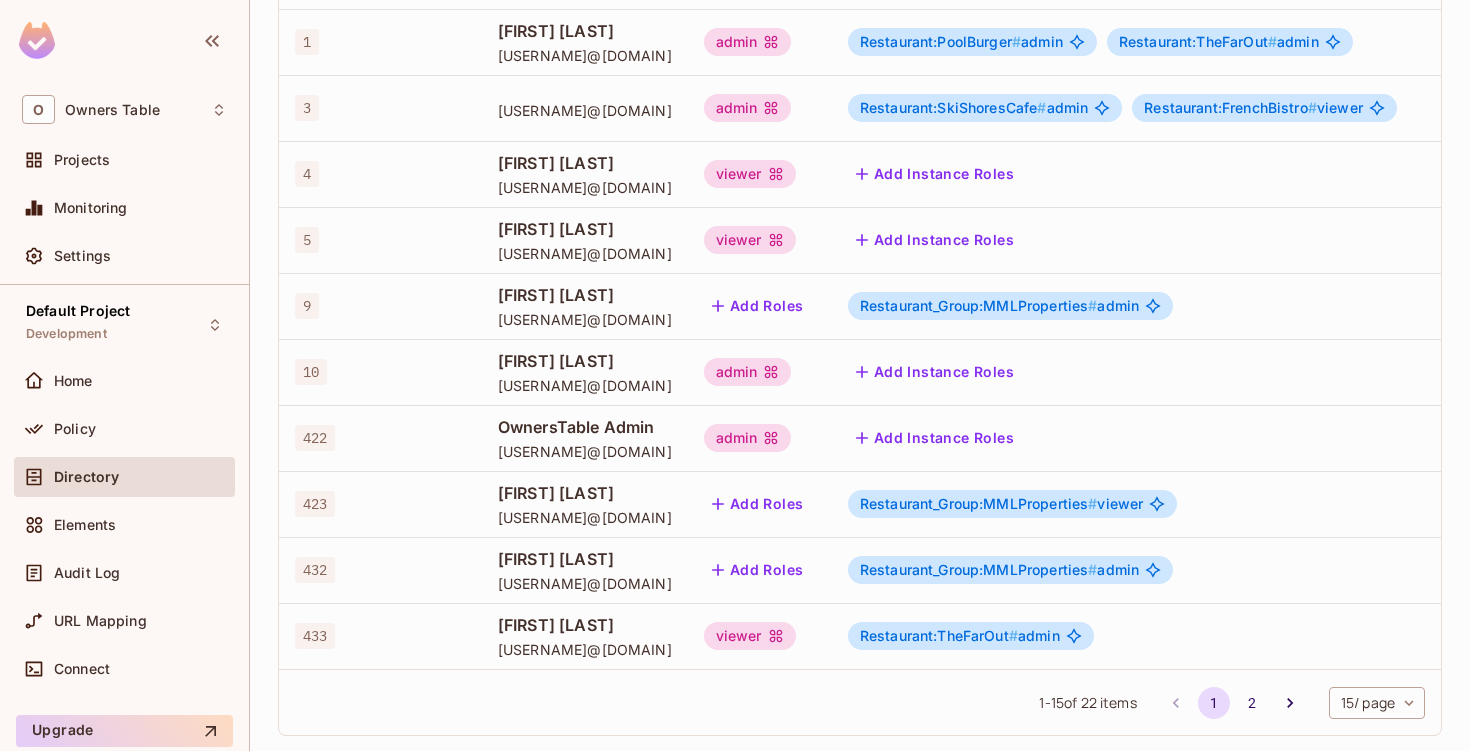 scroll, scrollTop: 611, scrollLeft: 0, axis: vertical 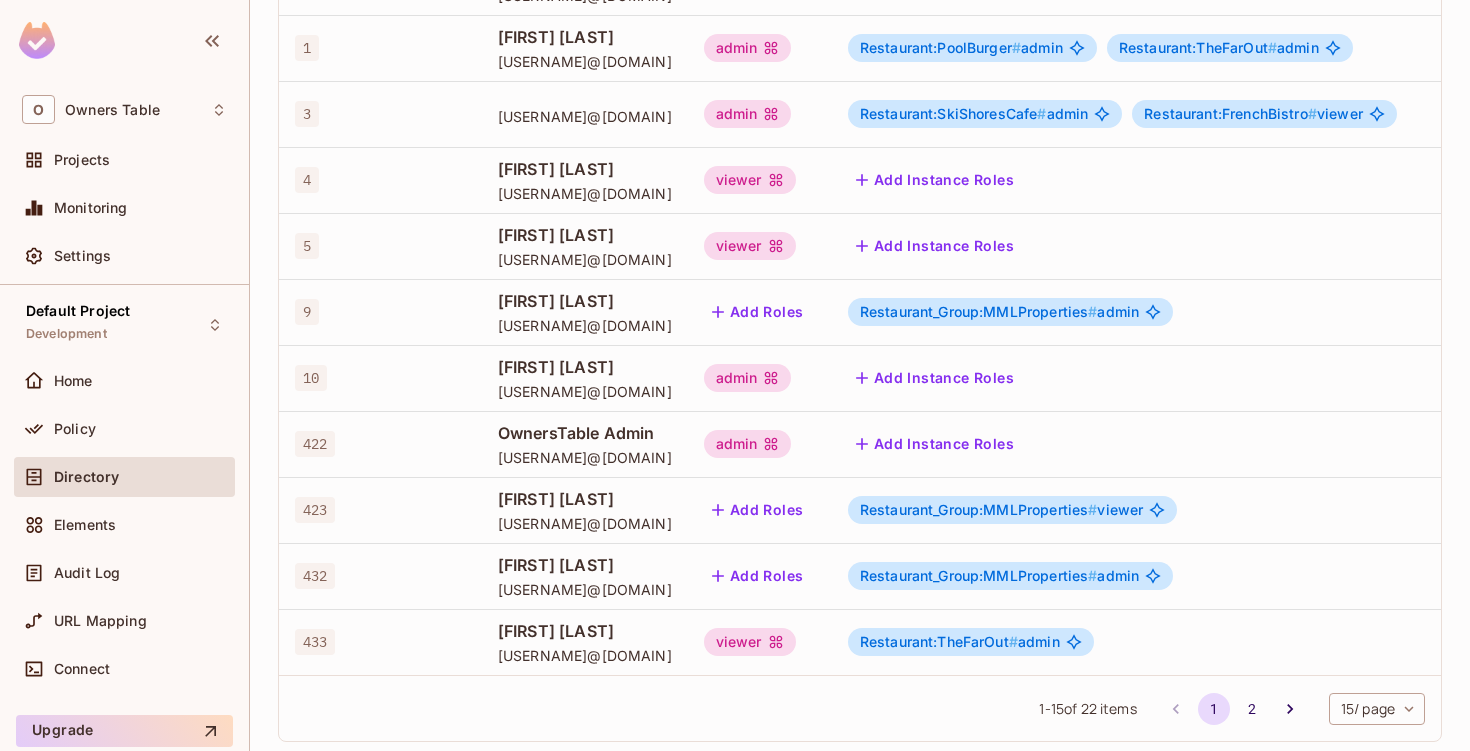 drag, startPoint x: 565, startPoint y: 458, endPoint x: 726, endPoint y: 451, distance: 161.1521 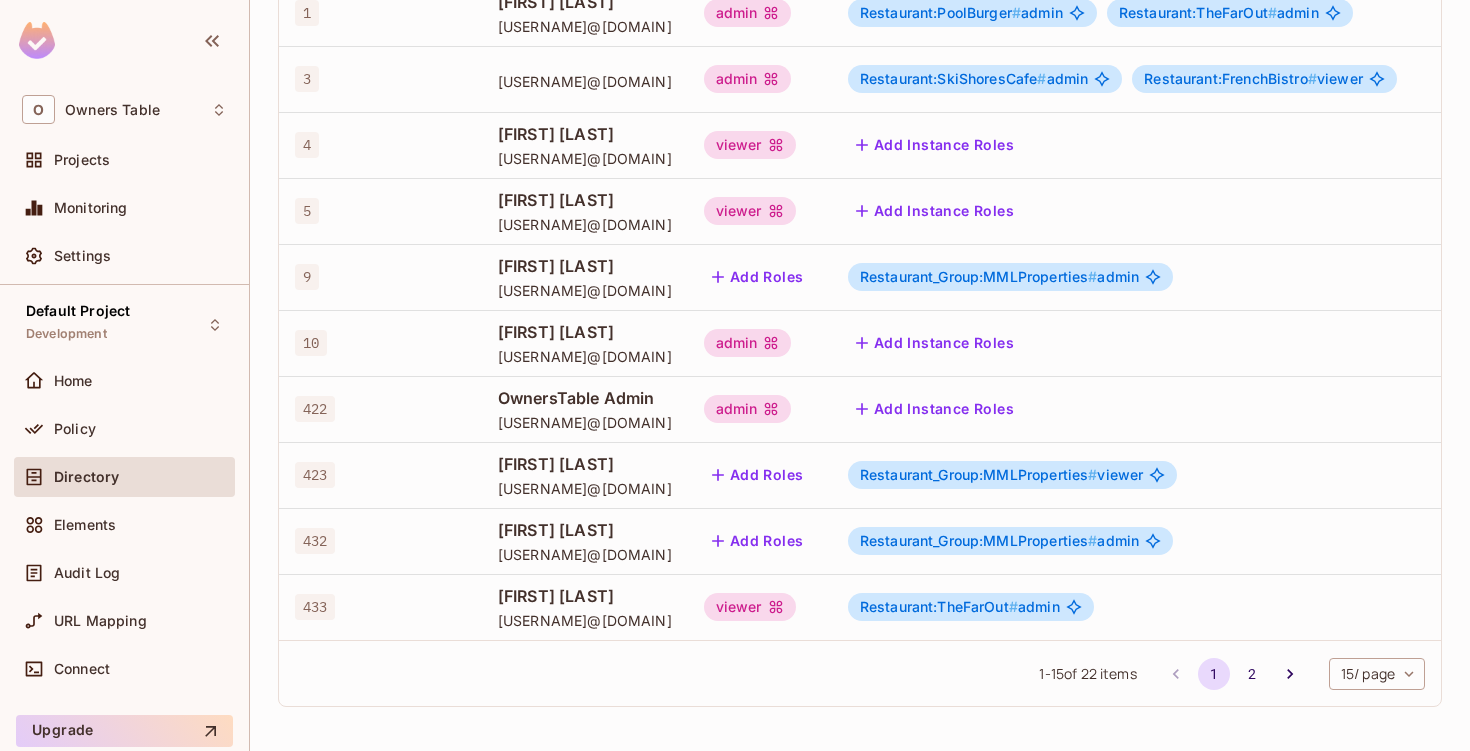 scroll, scrollTop: 0, scrollLeft: 0, axis: both 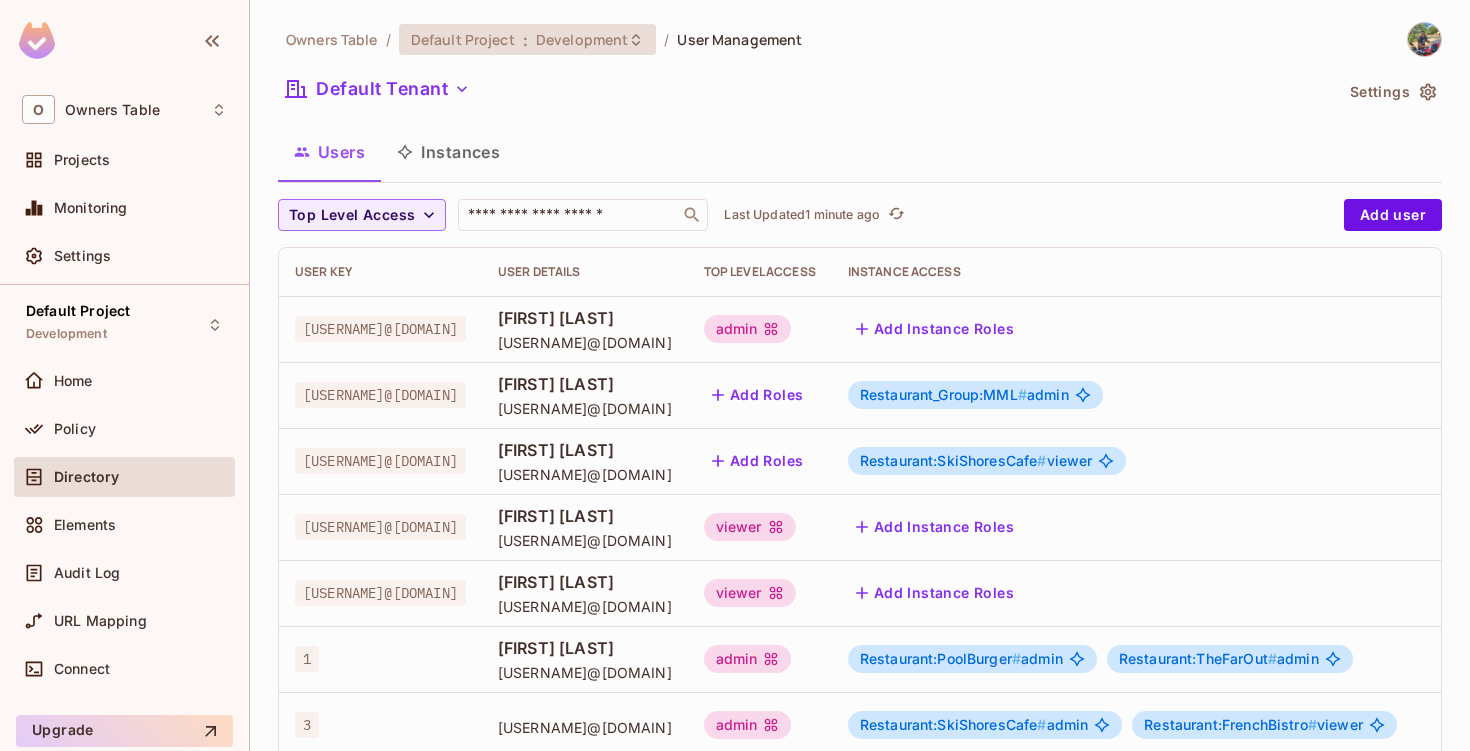 click 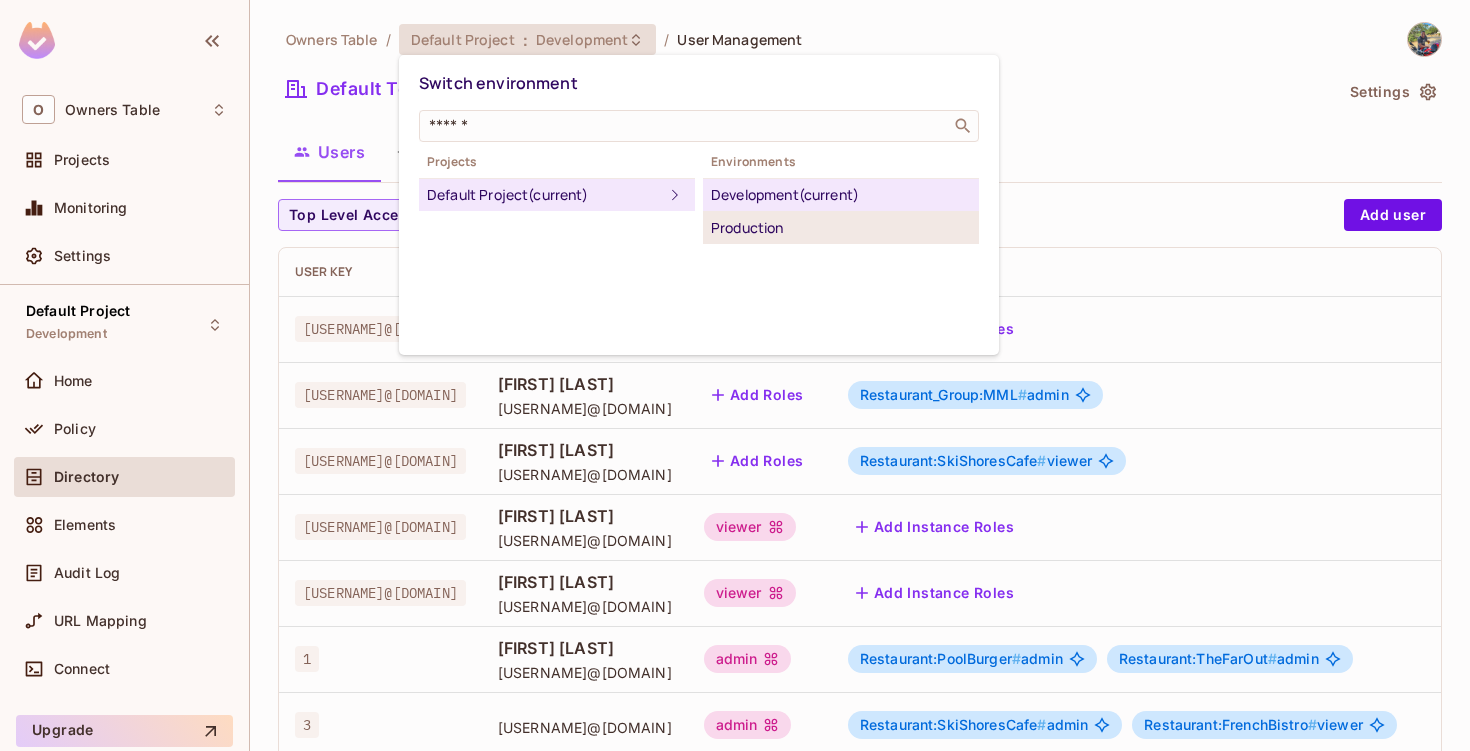 click on "Production" at bounding box center [841, 228] 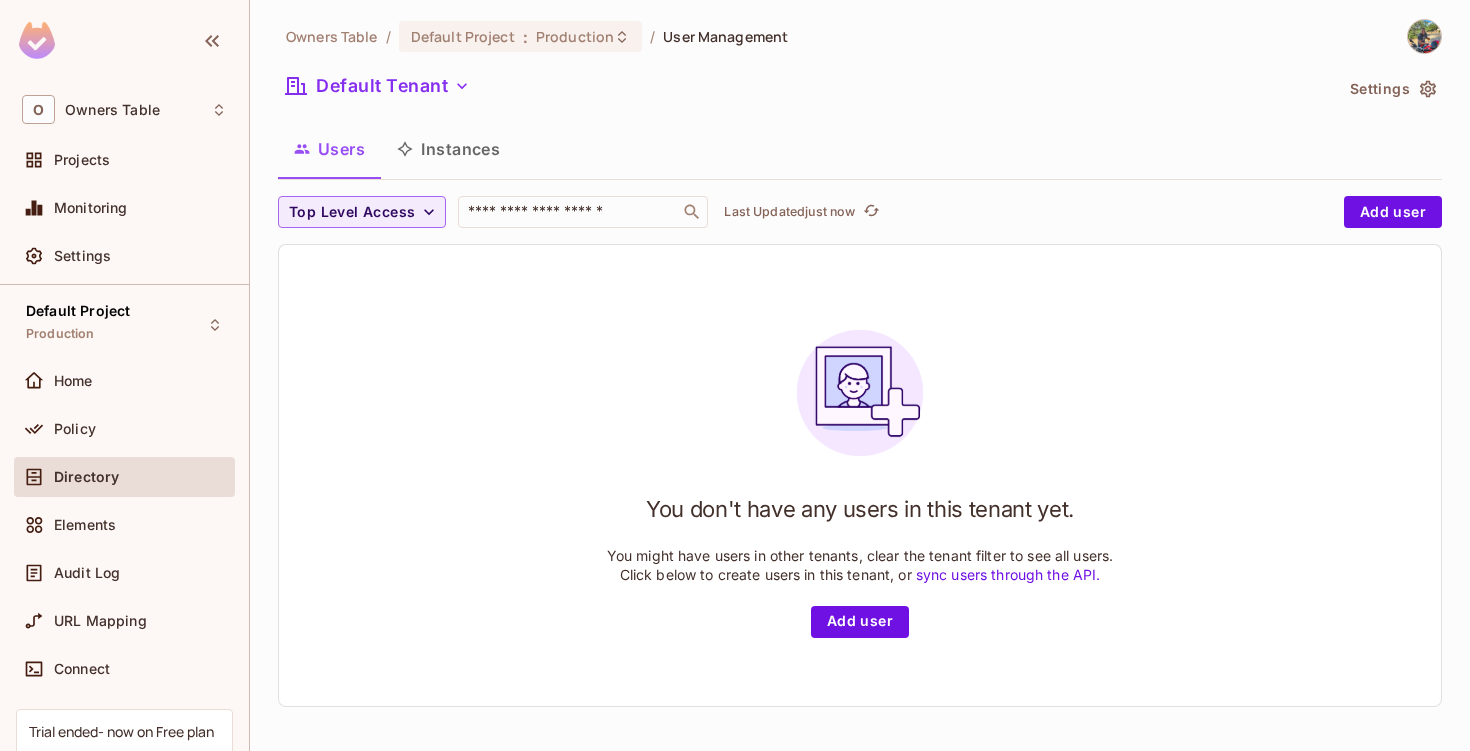 scroll, scrollTop: 0, scrollLeft: 0, axis: both 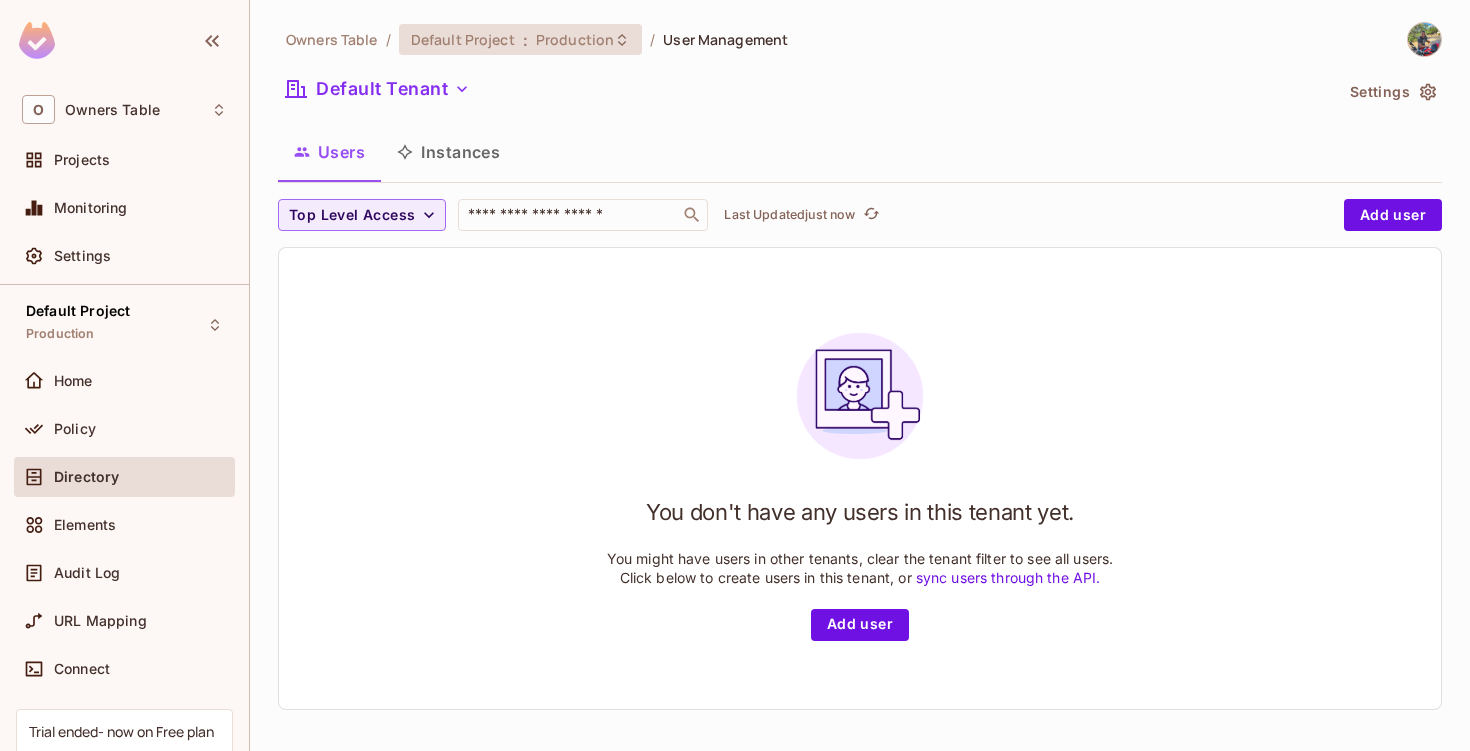 click 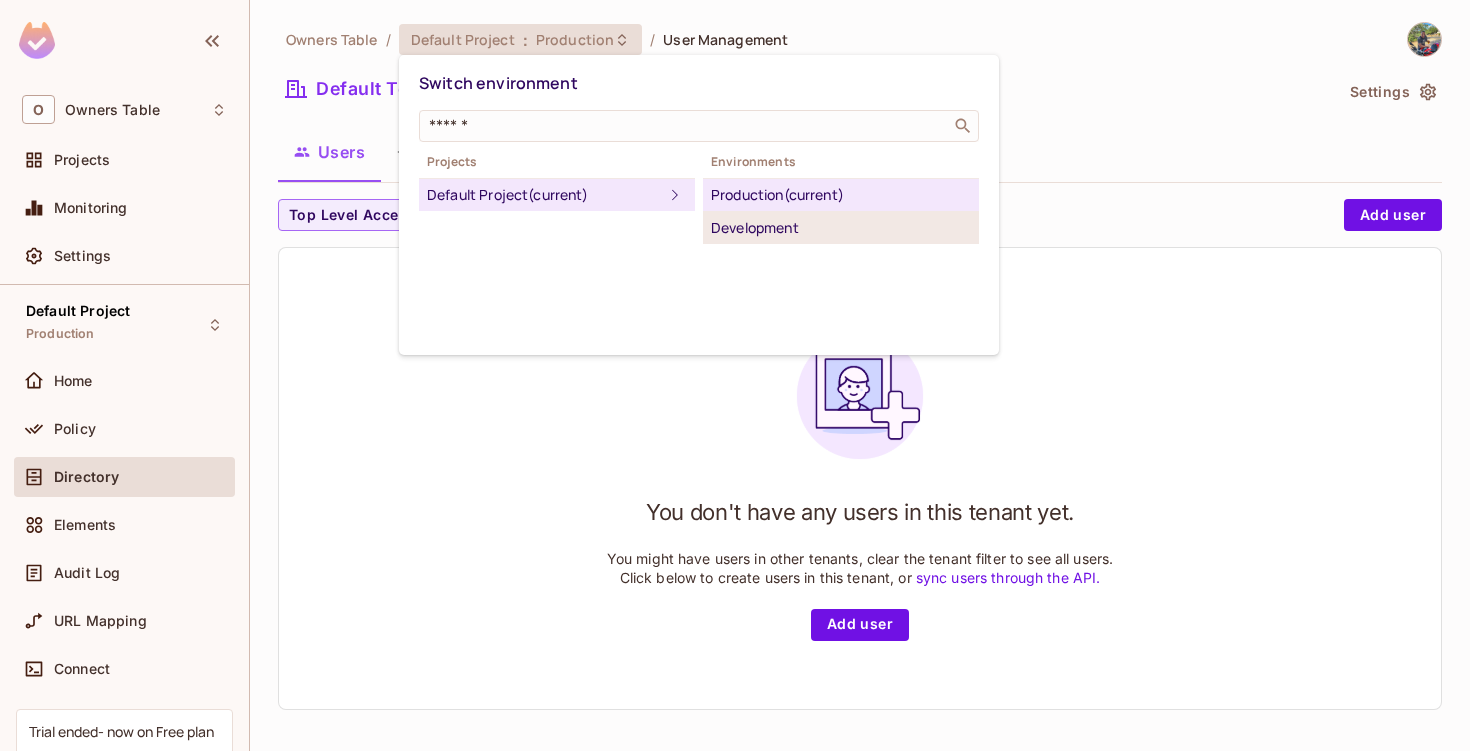 click on "Development" at bounding box center (841, 228) 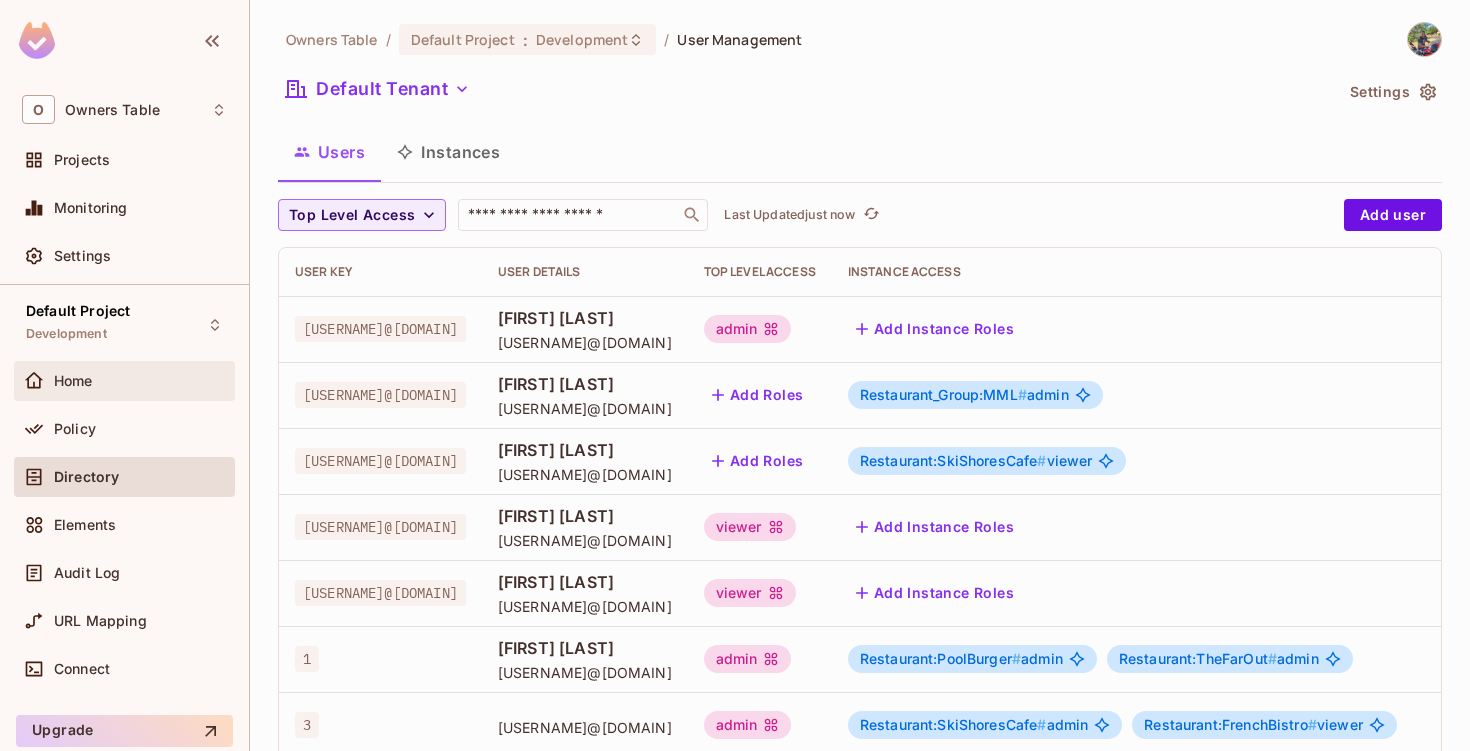click on "Home" at bounding box center (124, 381) 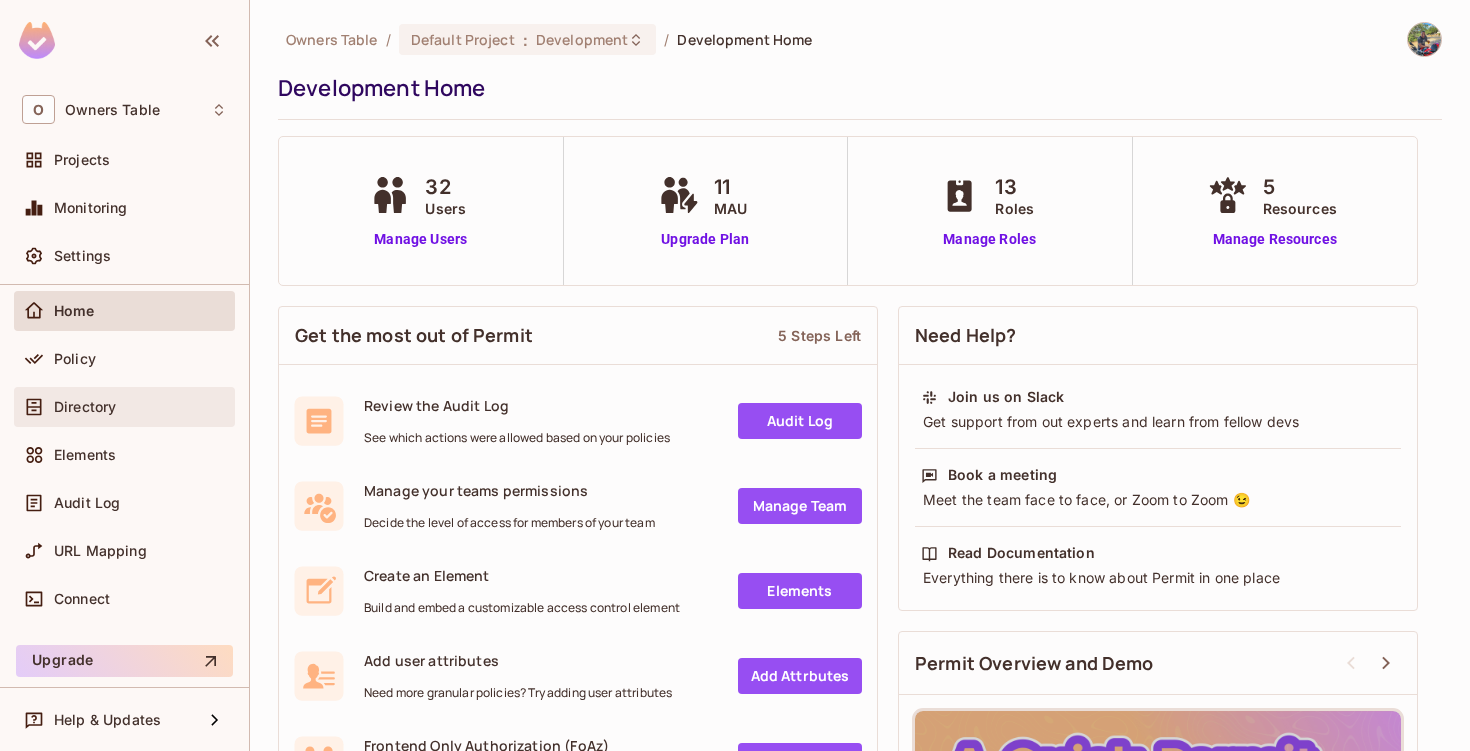 scroll, scrollTop: 0, scrollLeft: 0, axis: both 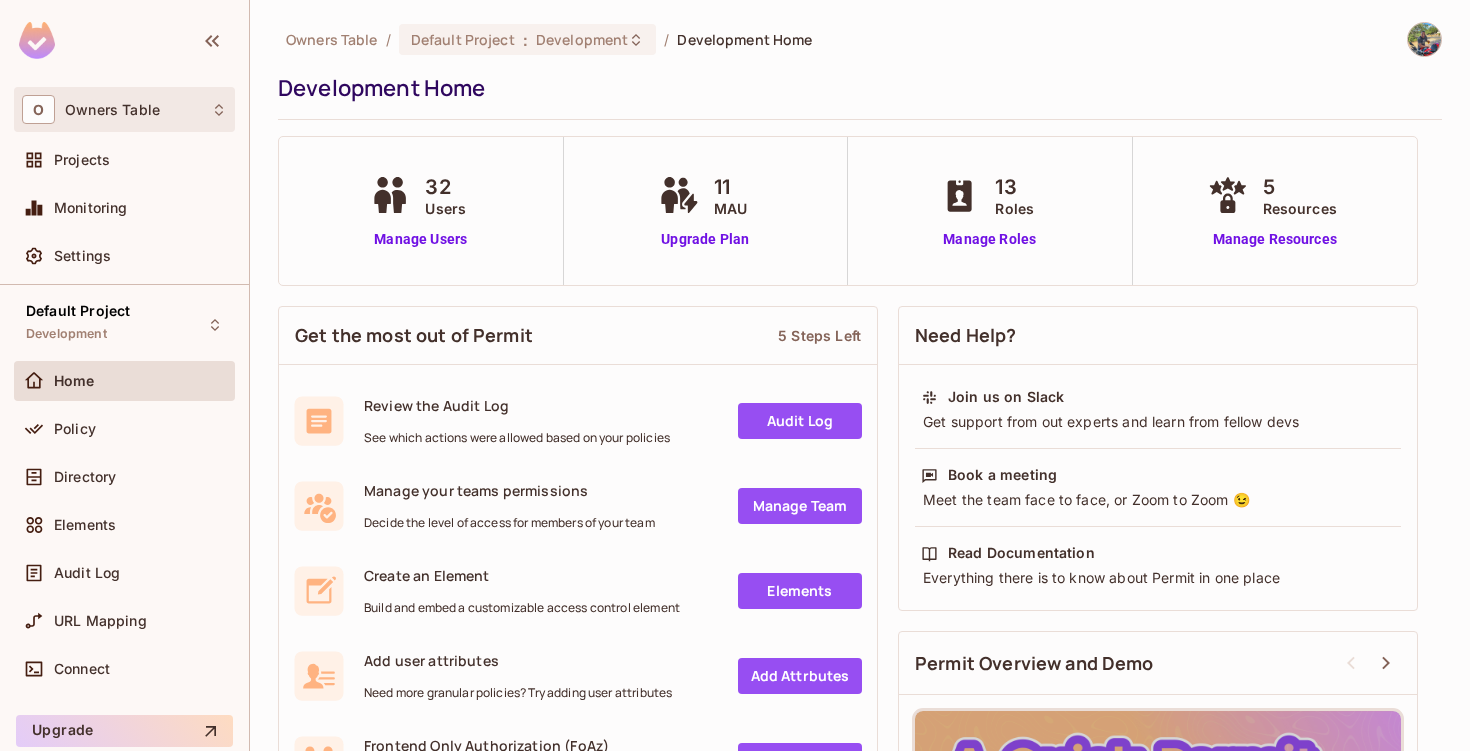 click on "Owners Table" at bounding box center [112, 110] 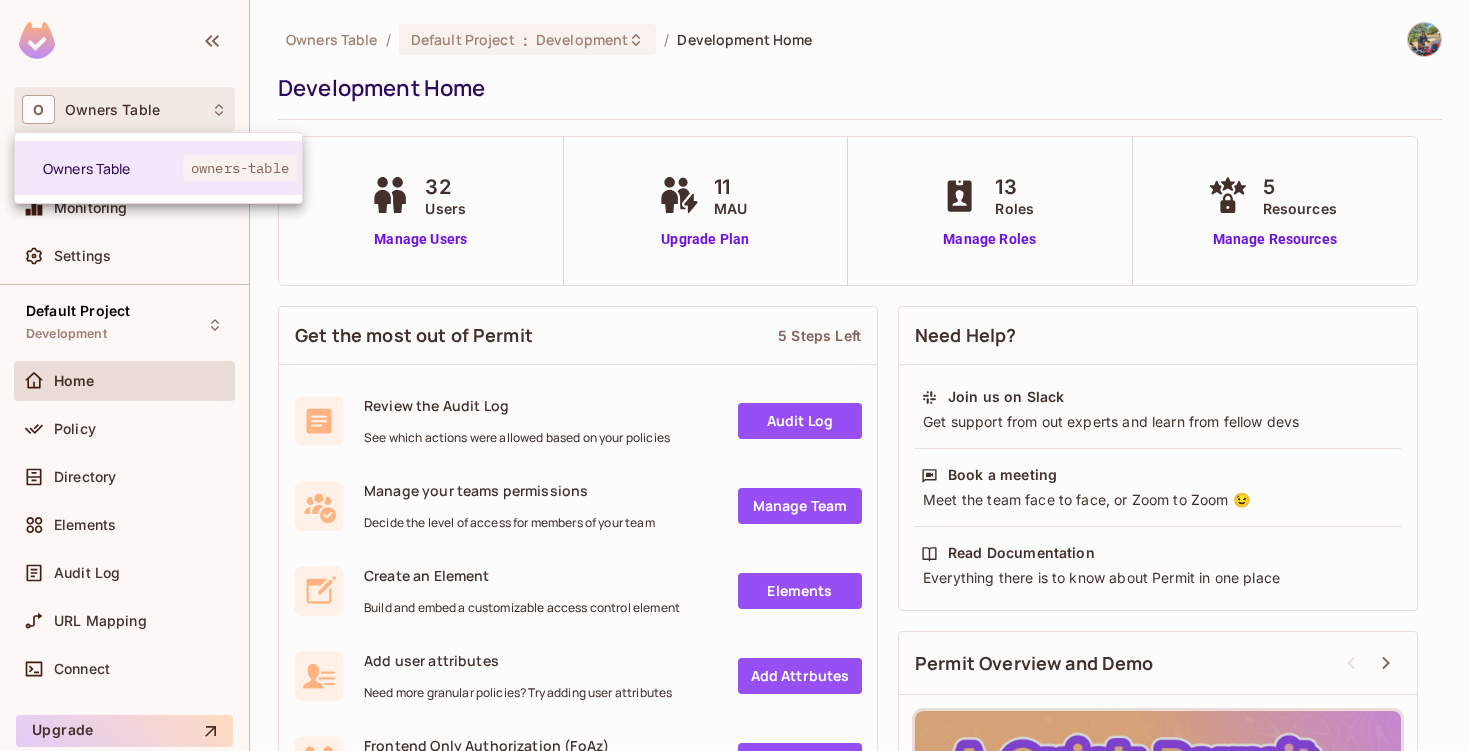 click at bounding box center (735, 375) 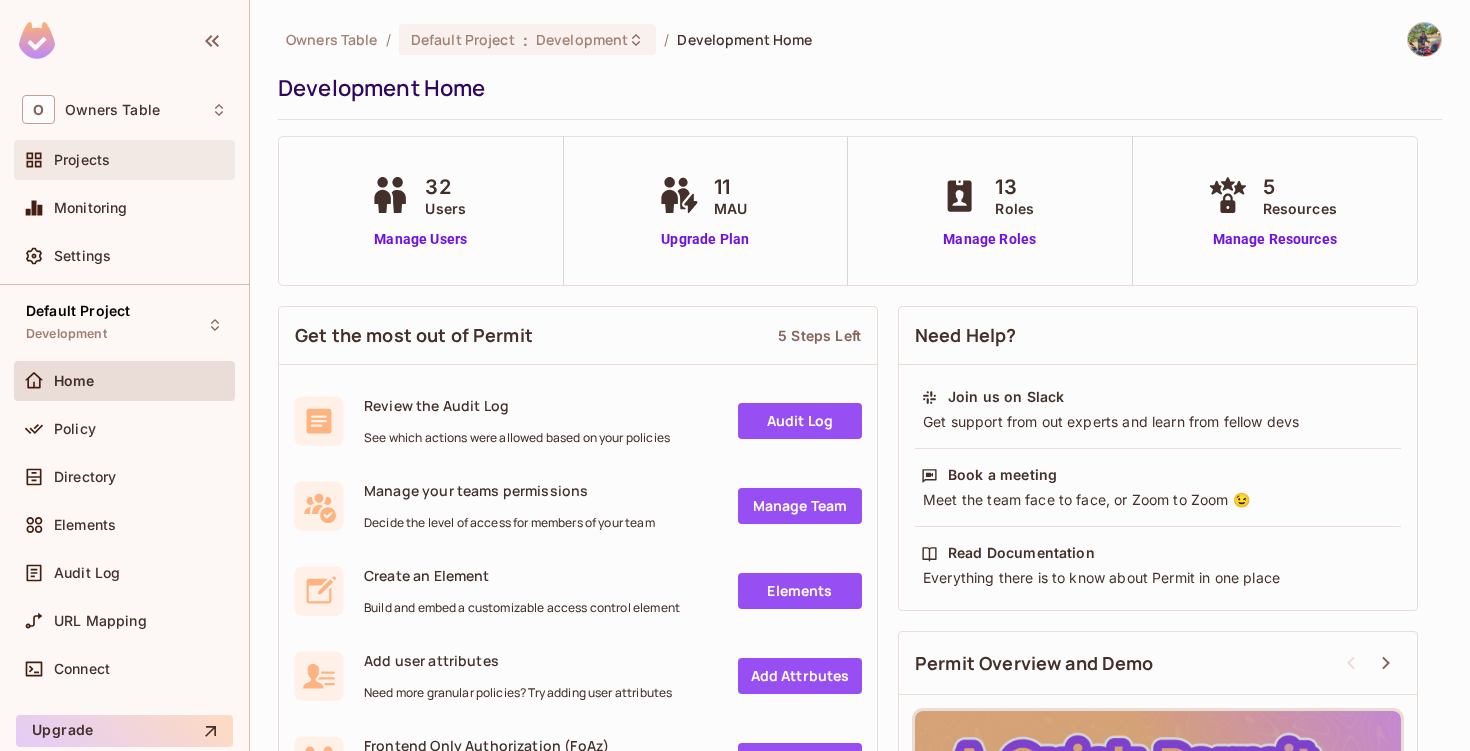 click on "Projects" at bounding box center [82, 160] 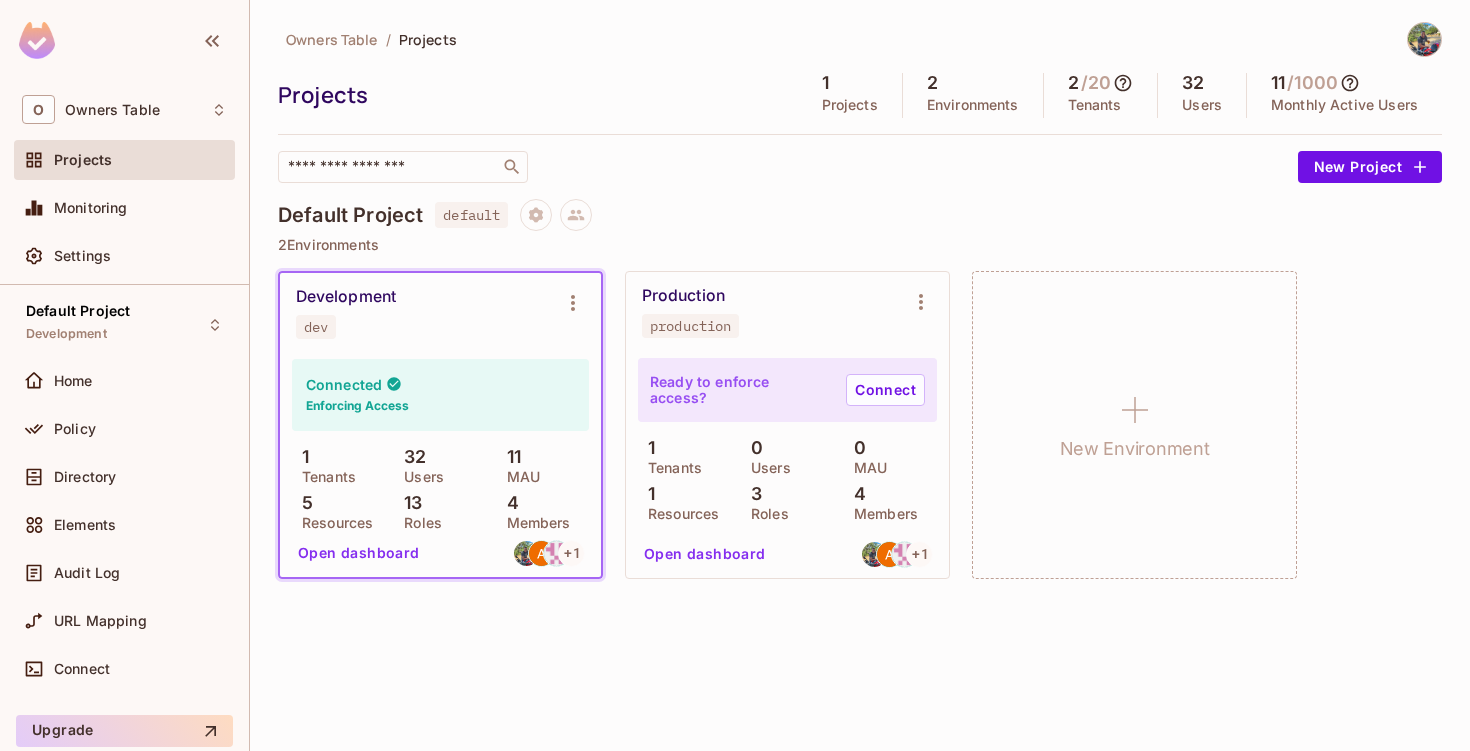 click on "Open dashboard" at bounding box center [359, 553] 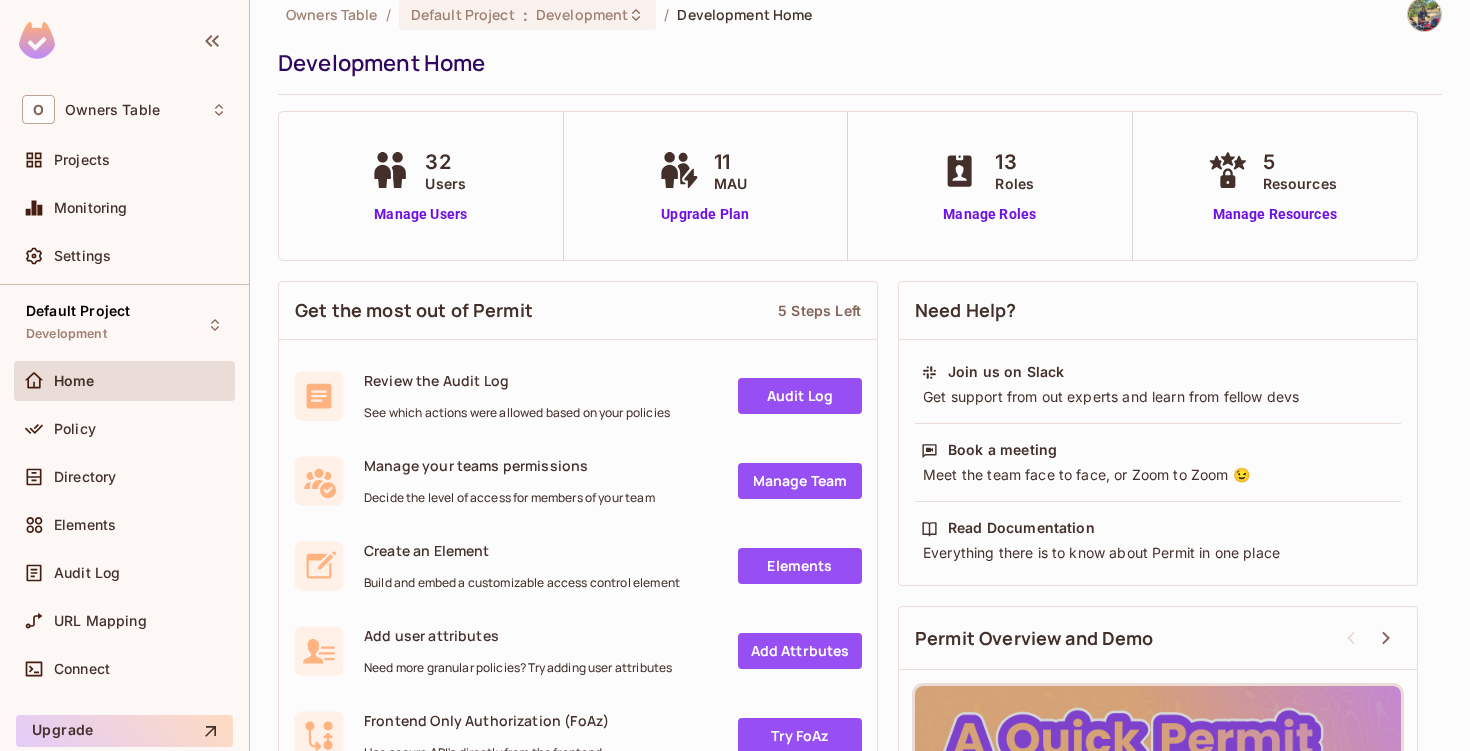 scroll, scrollTop: 0, scrollLeft: 0, axis: both 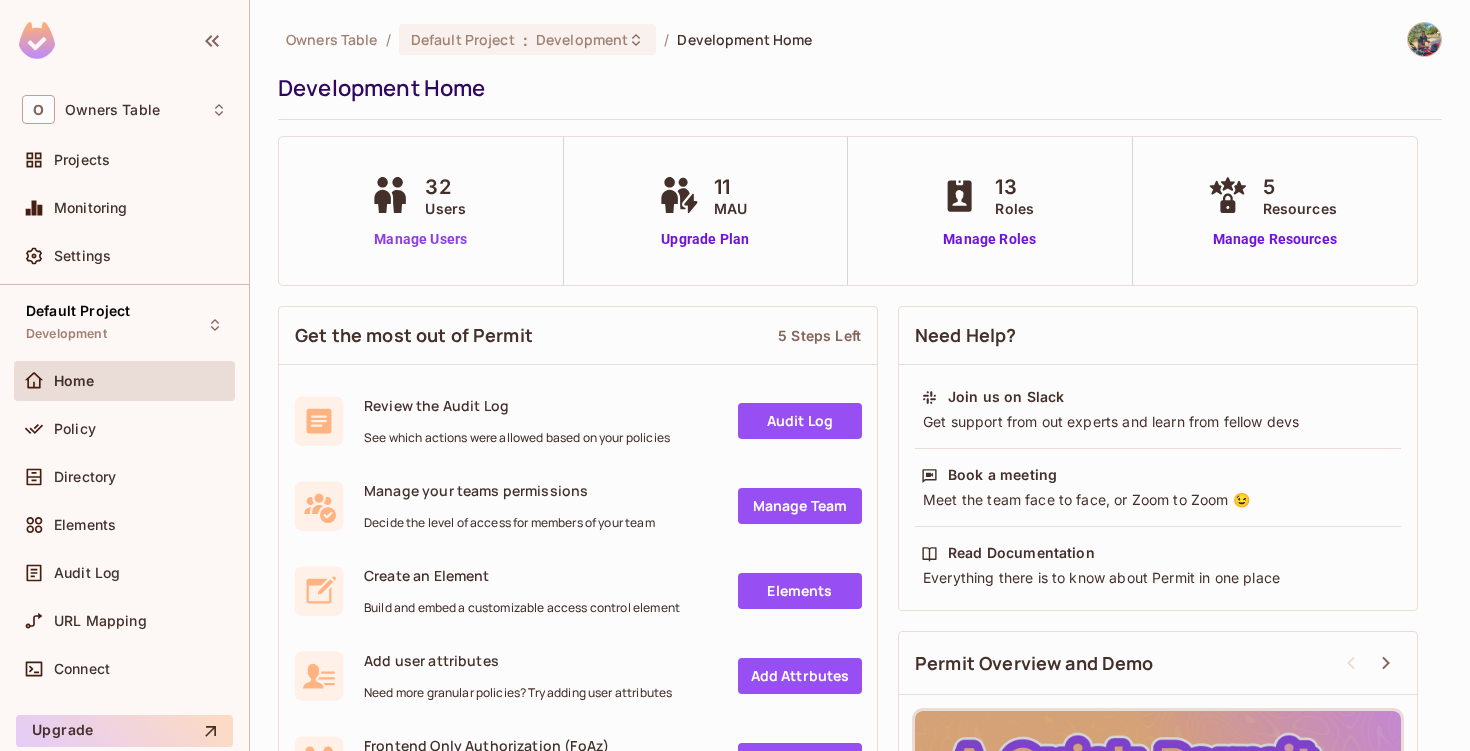 click on "Manage Users" at bounding box center (420, 239) 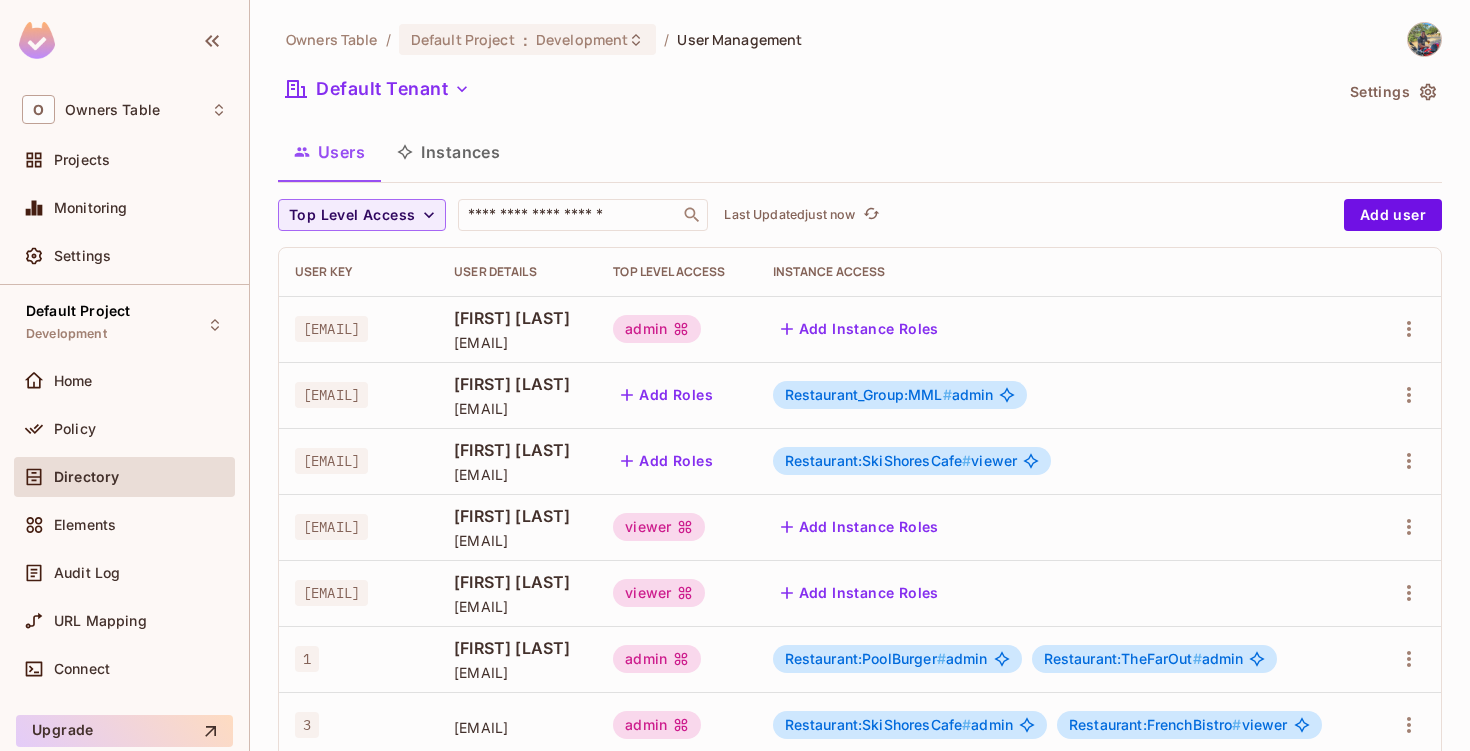 scroll, scrollTop: 0, scrollLeft: 0, axis: both 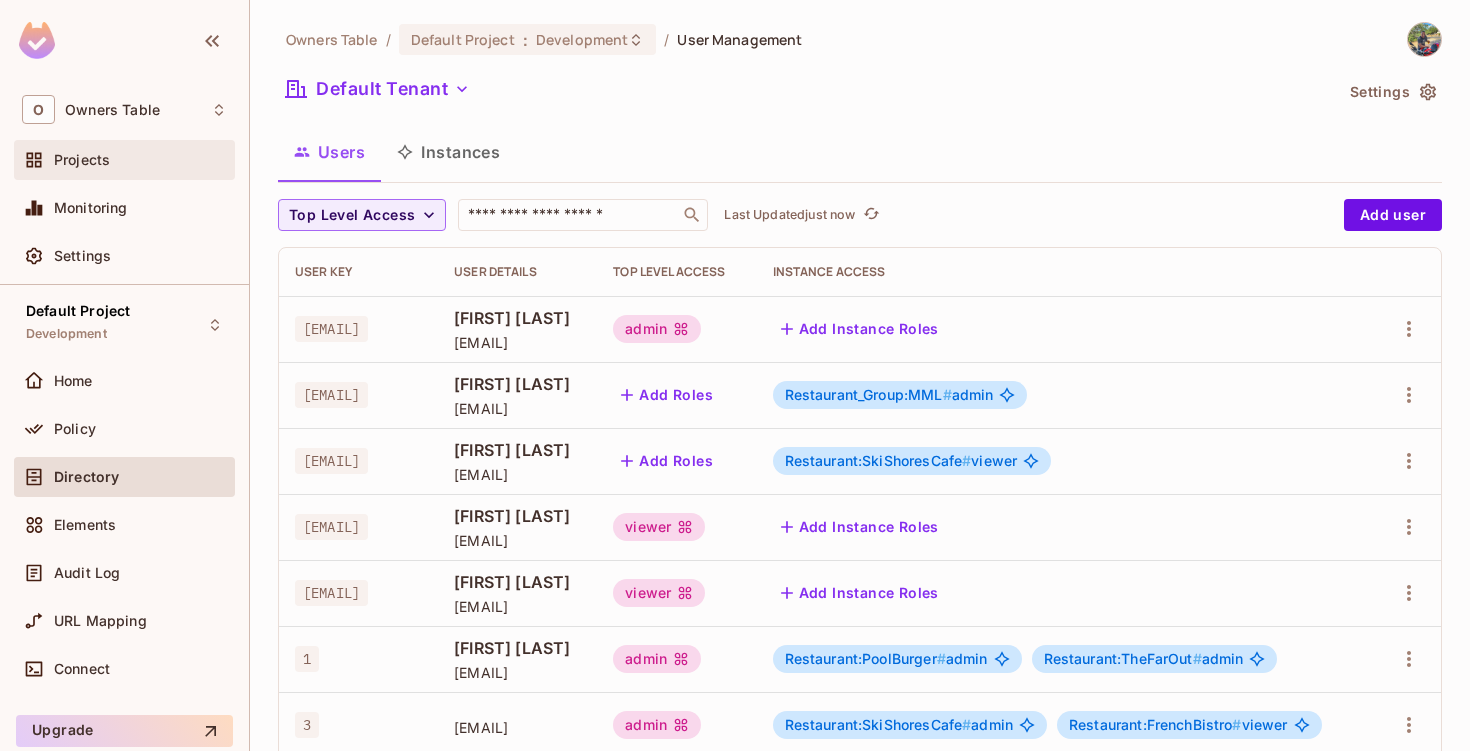 click on "Projects" at bounding box center [82, 160] 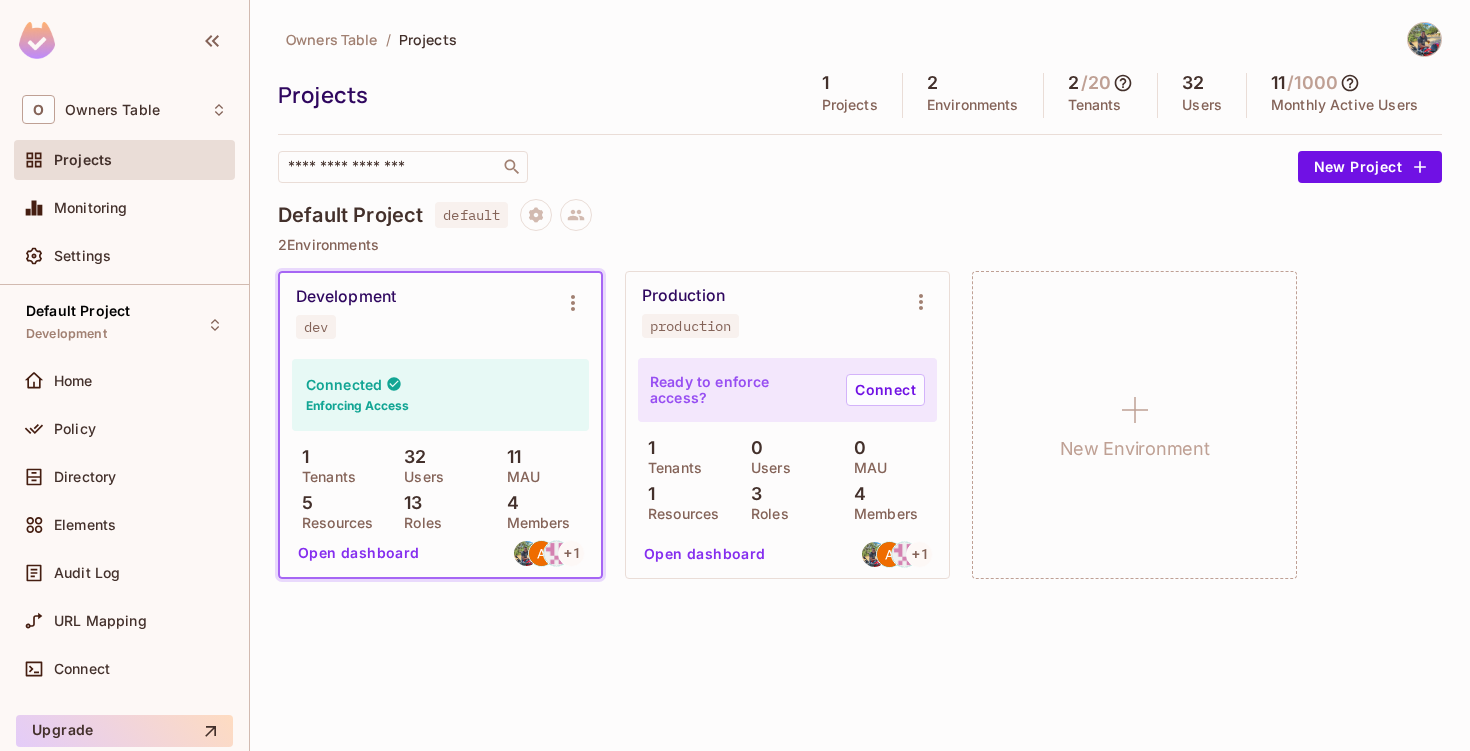 click on "Owners Table" at bounding box center [332, 39] 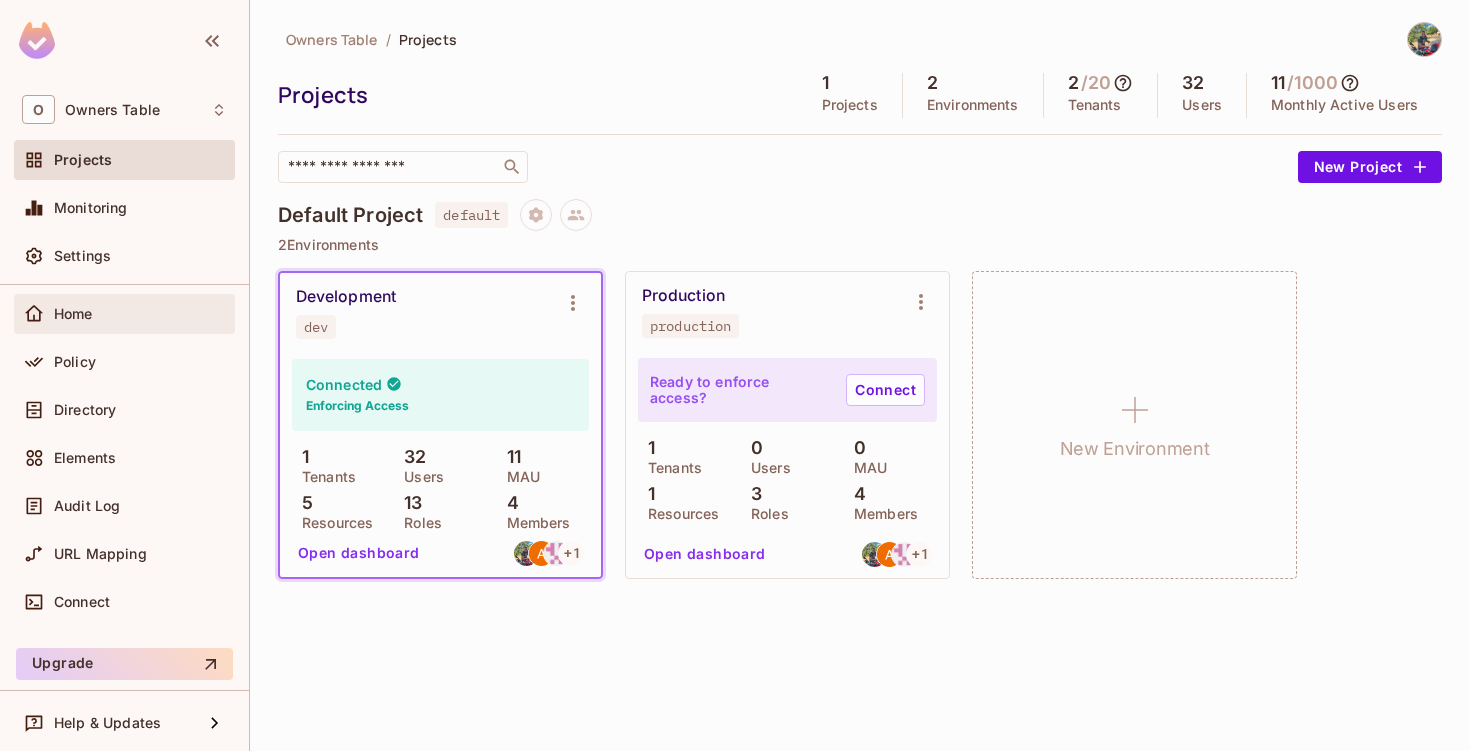 scroll, scrollTop: 70, scrollLeft: 0, axis: vertical 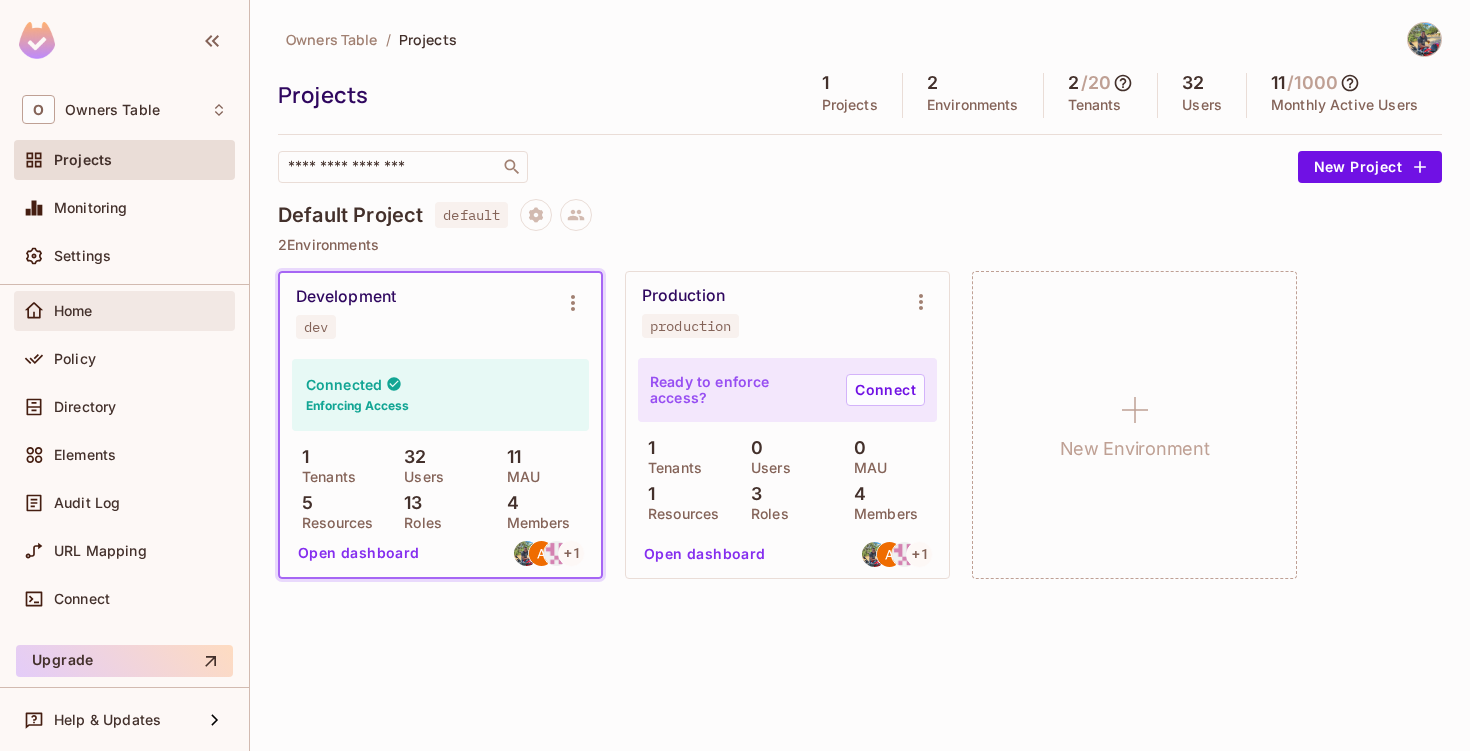 click on "Home" at bounding box center (73, 311) 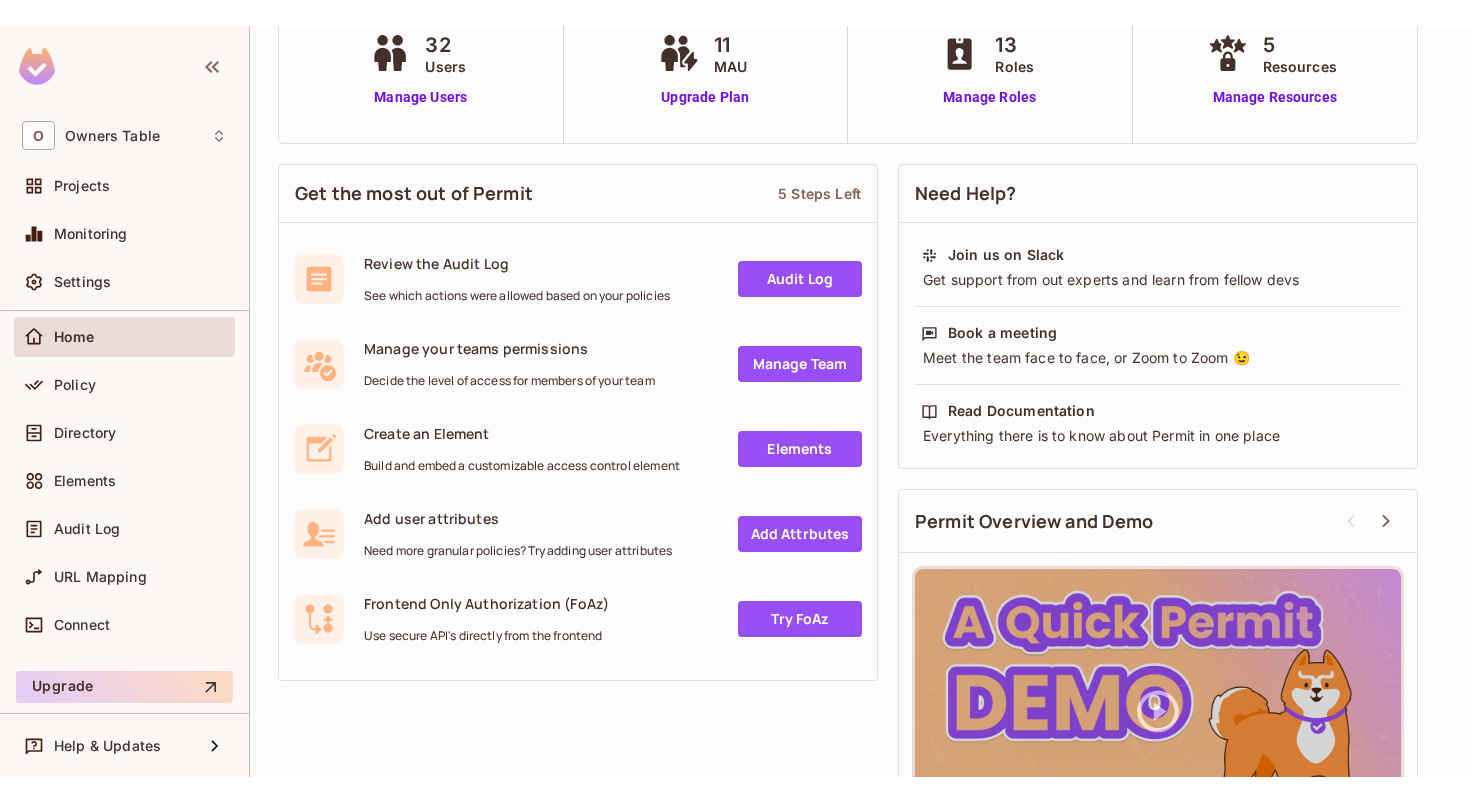 scroll, scrollTop: 0, scrollLeft: 0, axis: both 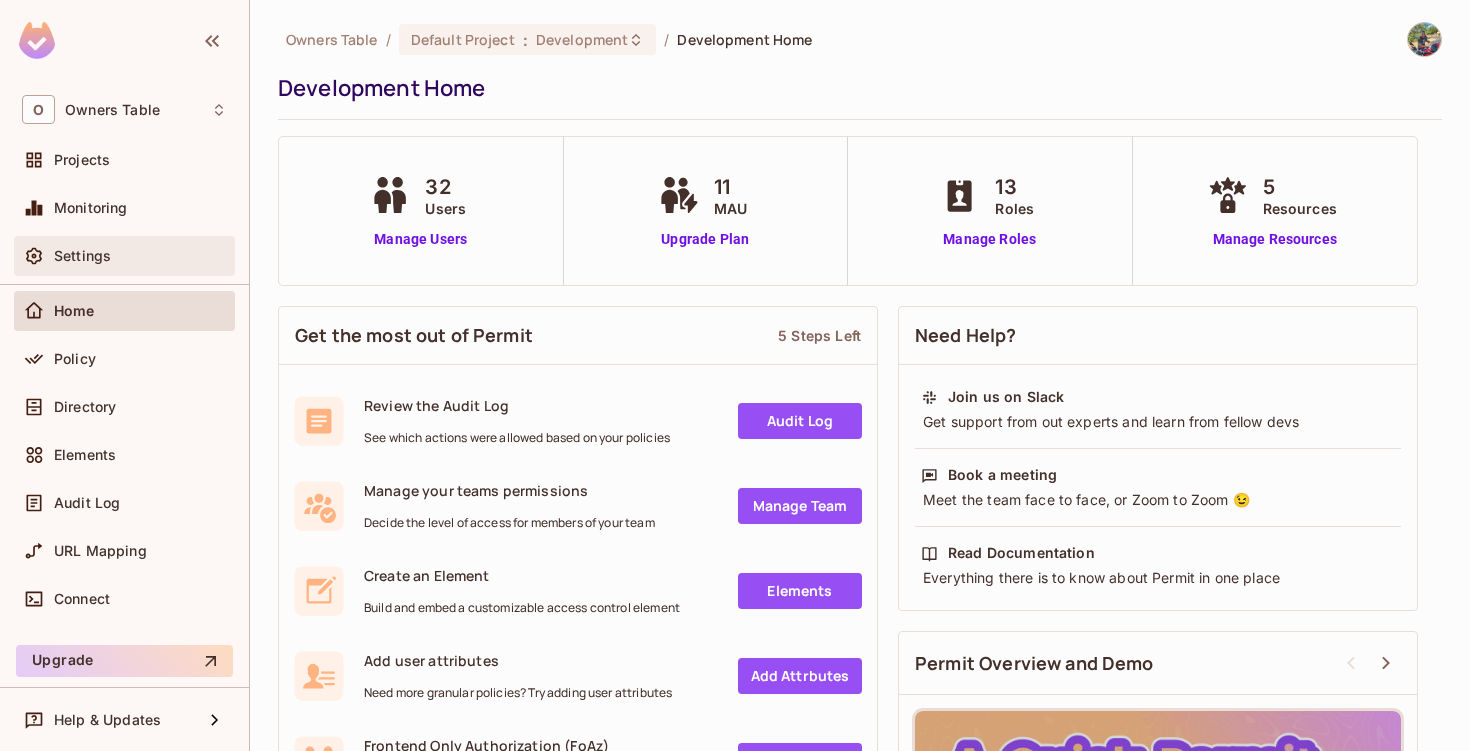 click on "Settings" at bounding box center (140, 256) 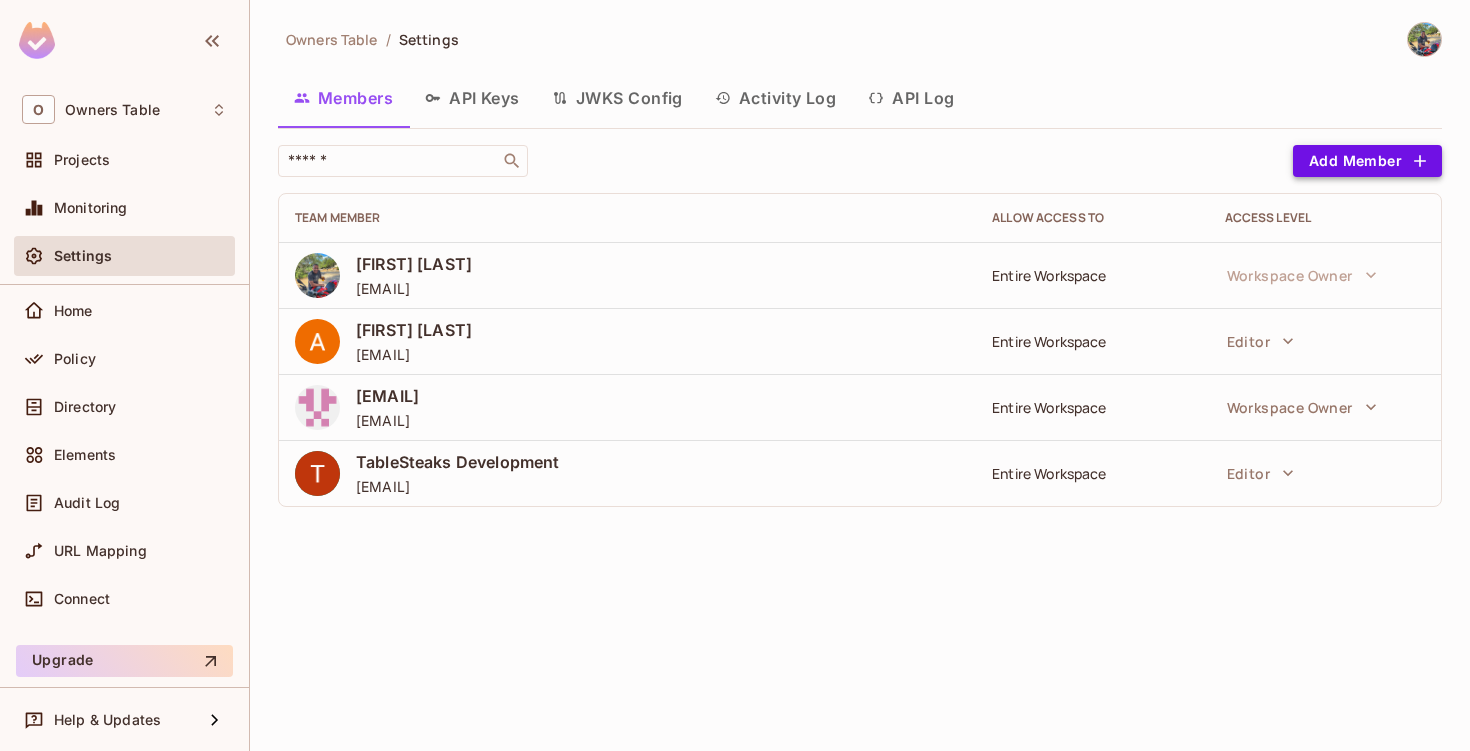 click on "Add Member" at bounding box center [1367, 161] 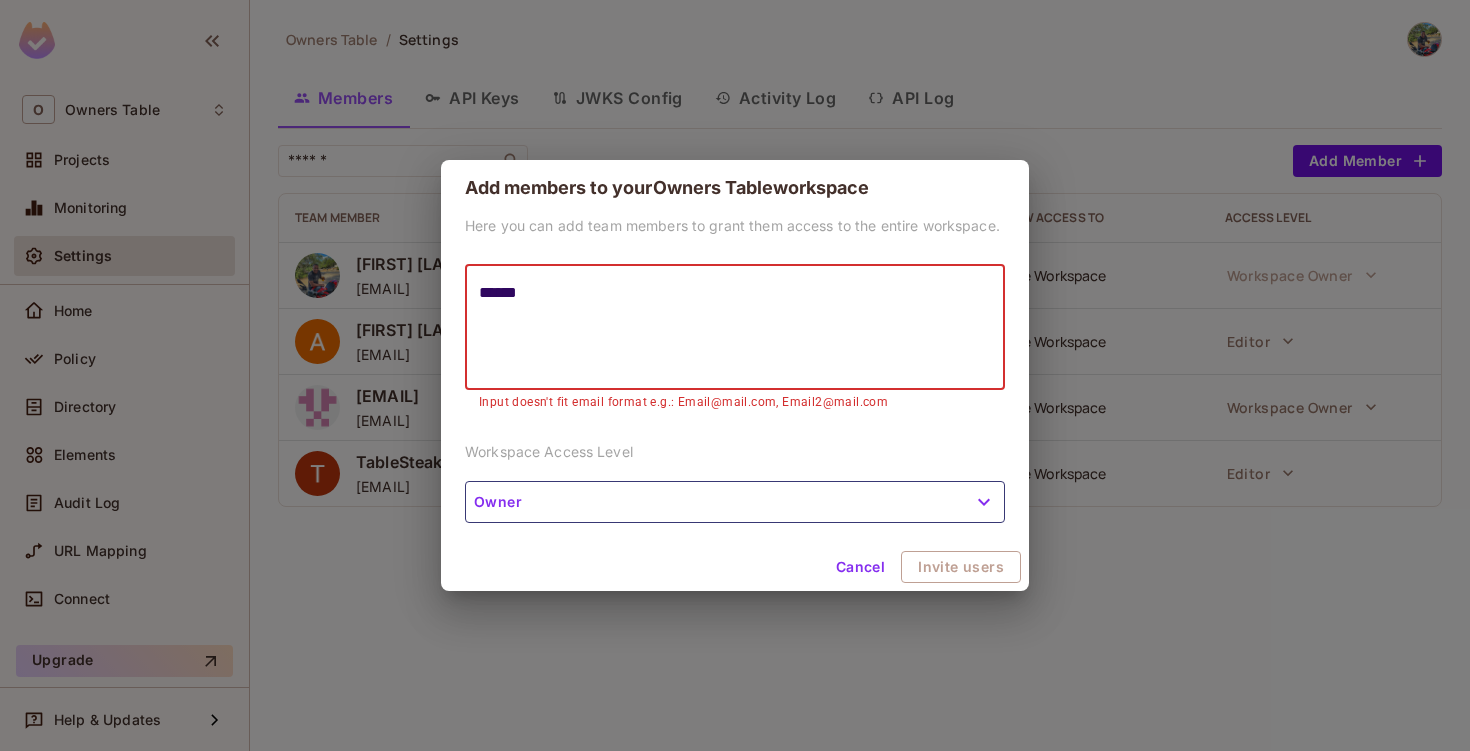 click on "******" at bounding box center (735, 327) 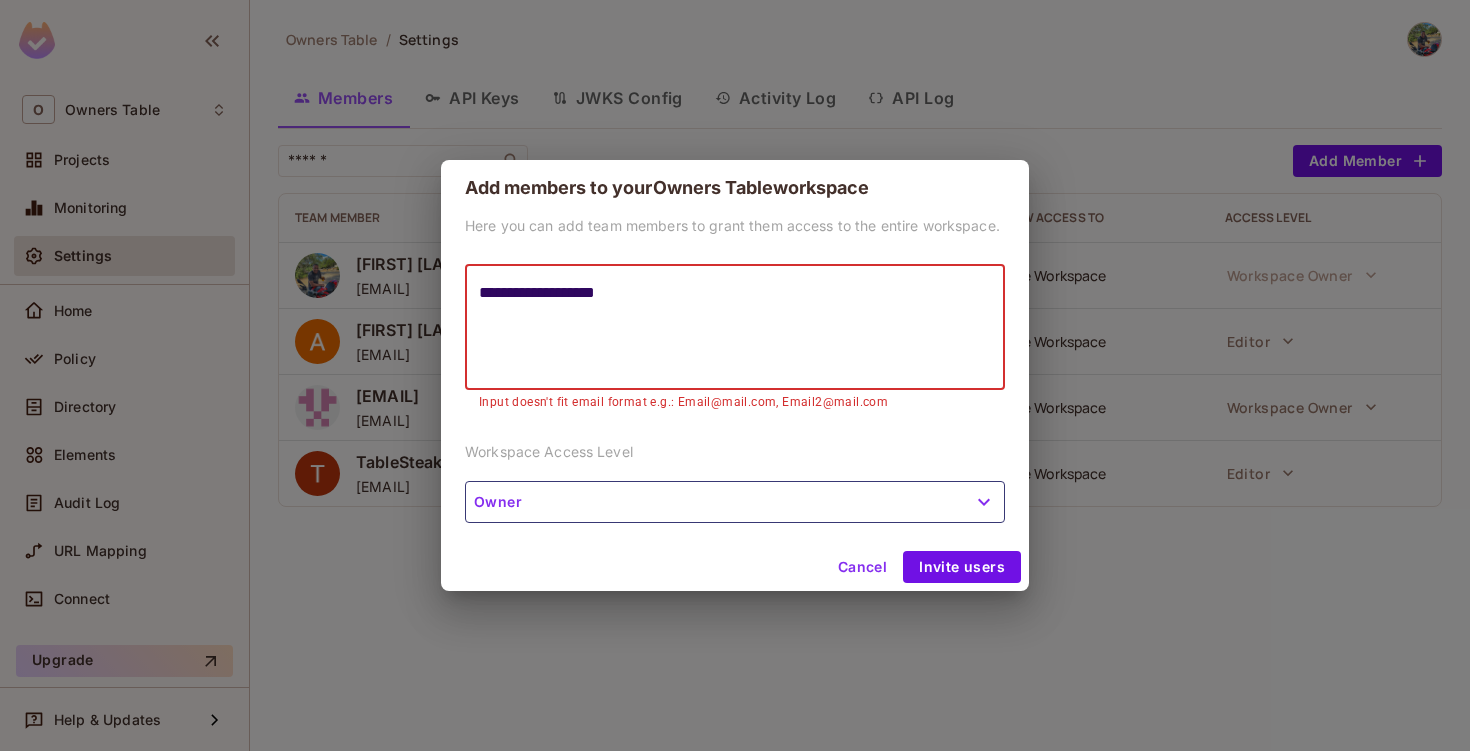 type on "**********" 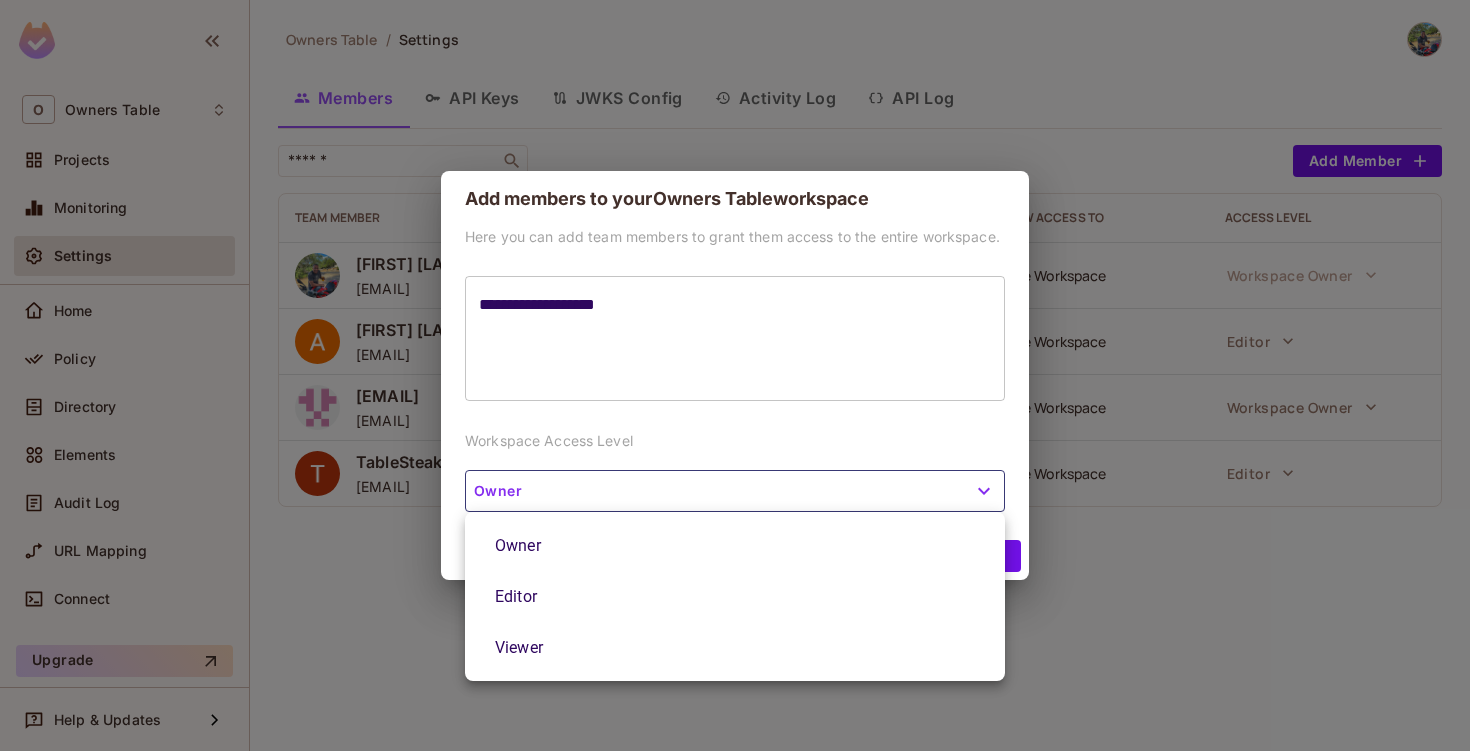 click on "Owner" at bounding box center (735, 545) 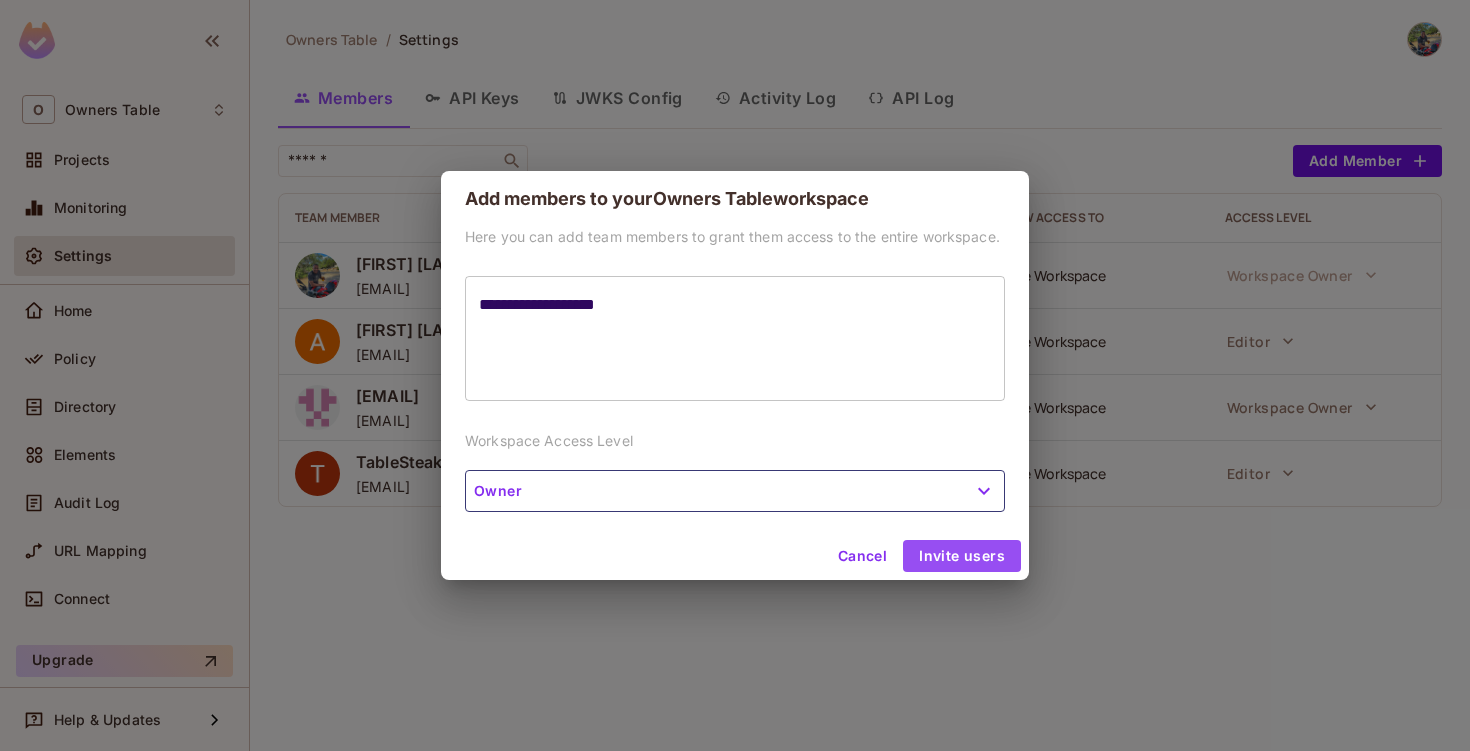 click on "Invite users" at bounding box center [962, 556] 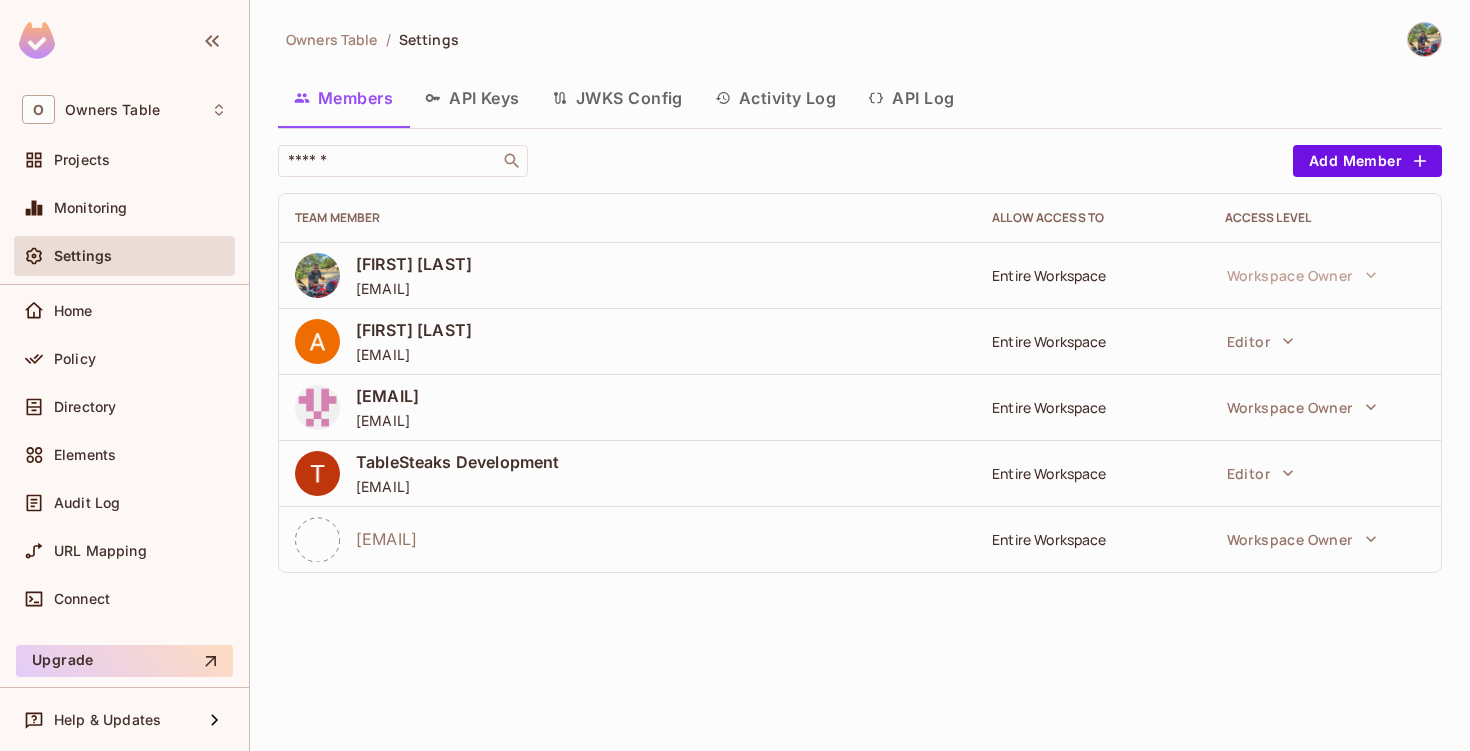click on "duanetharp@tablesteaks.com duanetharp@tablesteaks.com" at bounding box center (627, 407) 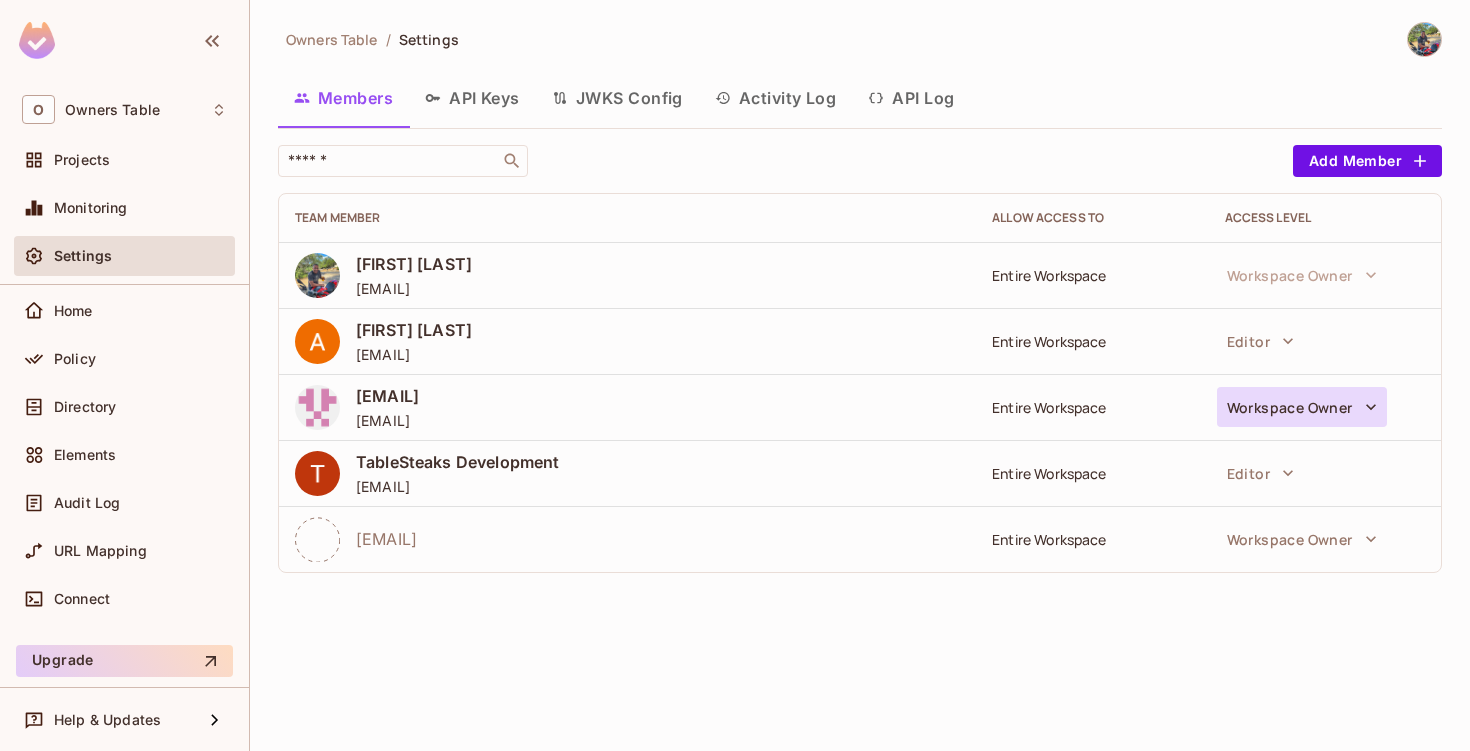 click 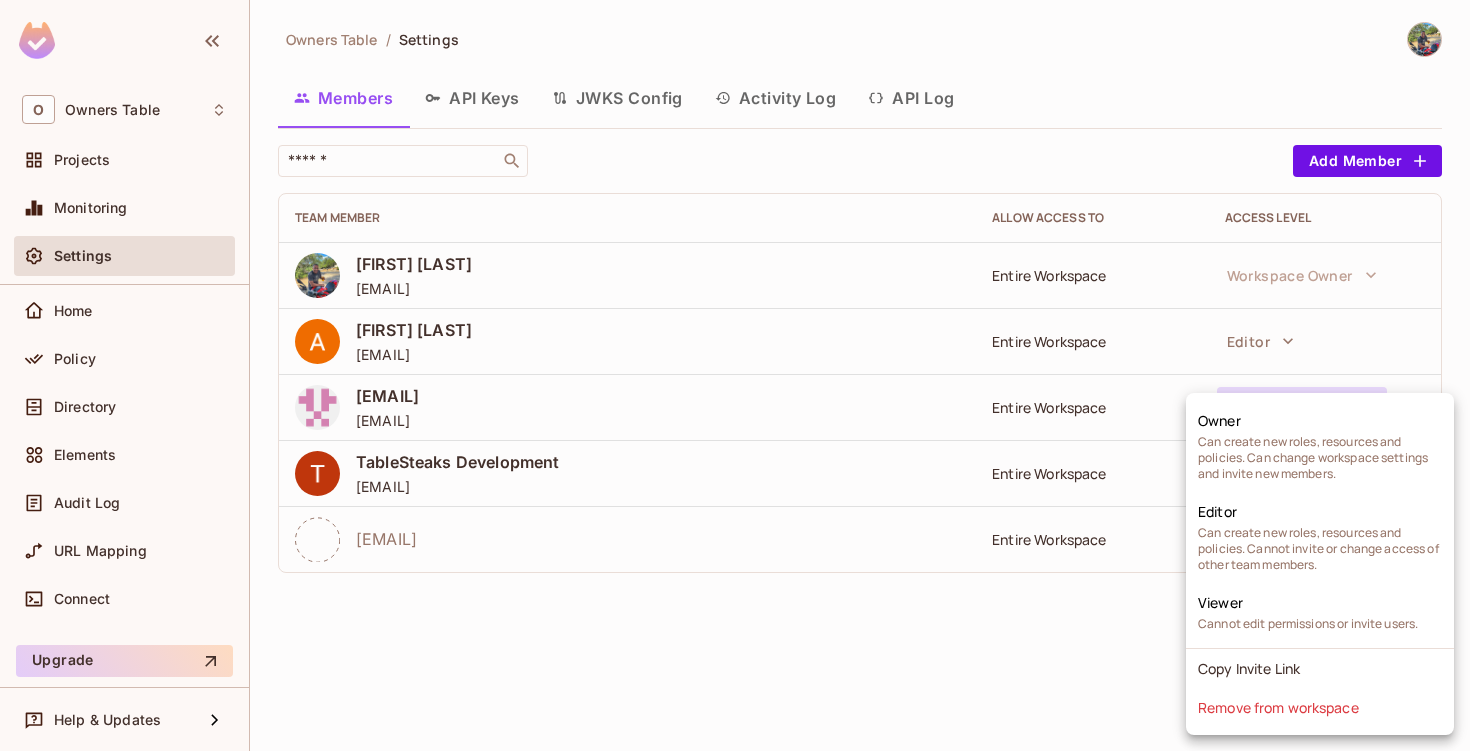 click at bounding box center (735, 375) 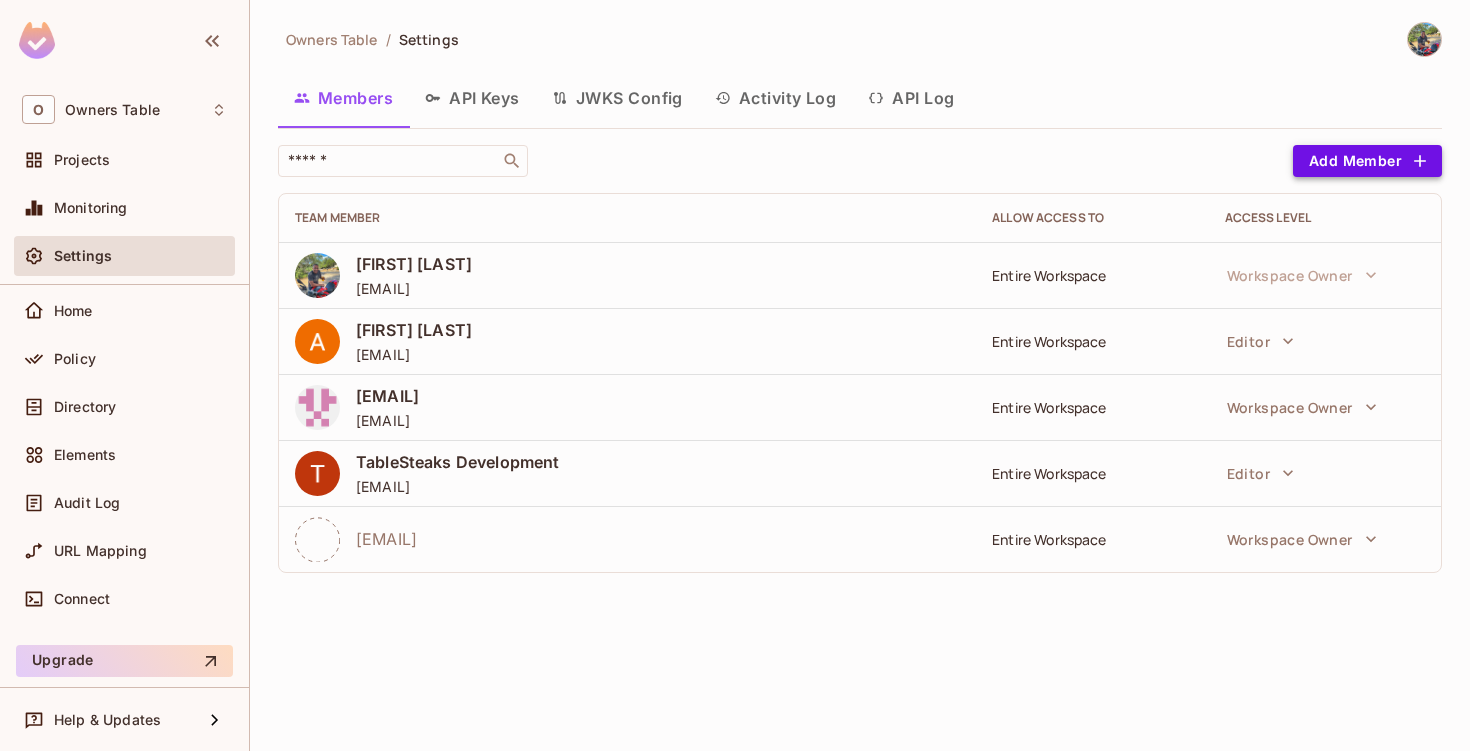 click on "Add Member" at bounding box center [1367, 161] 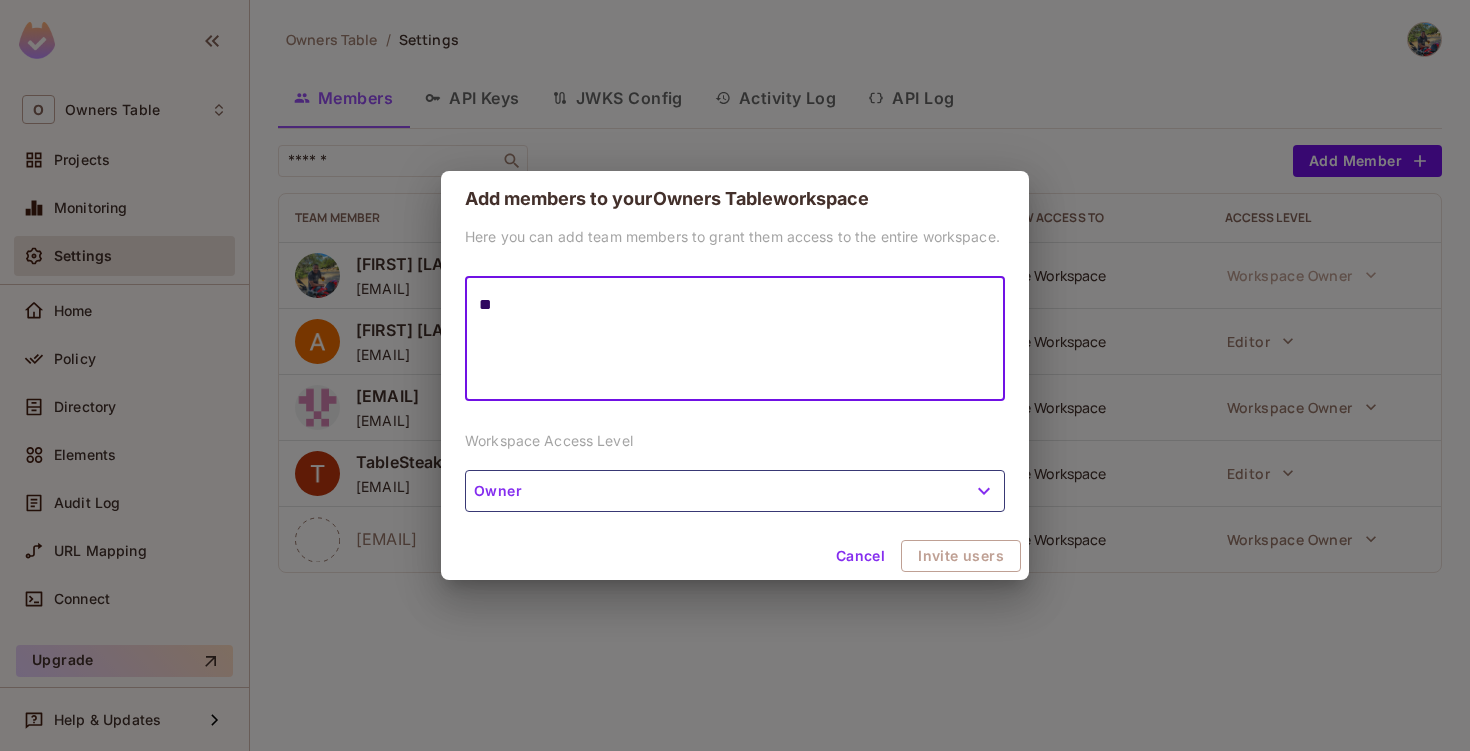 type on "*" 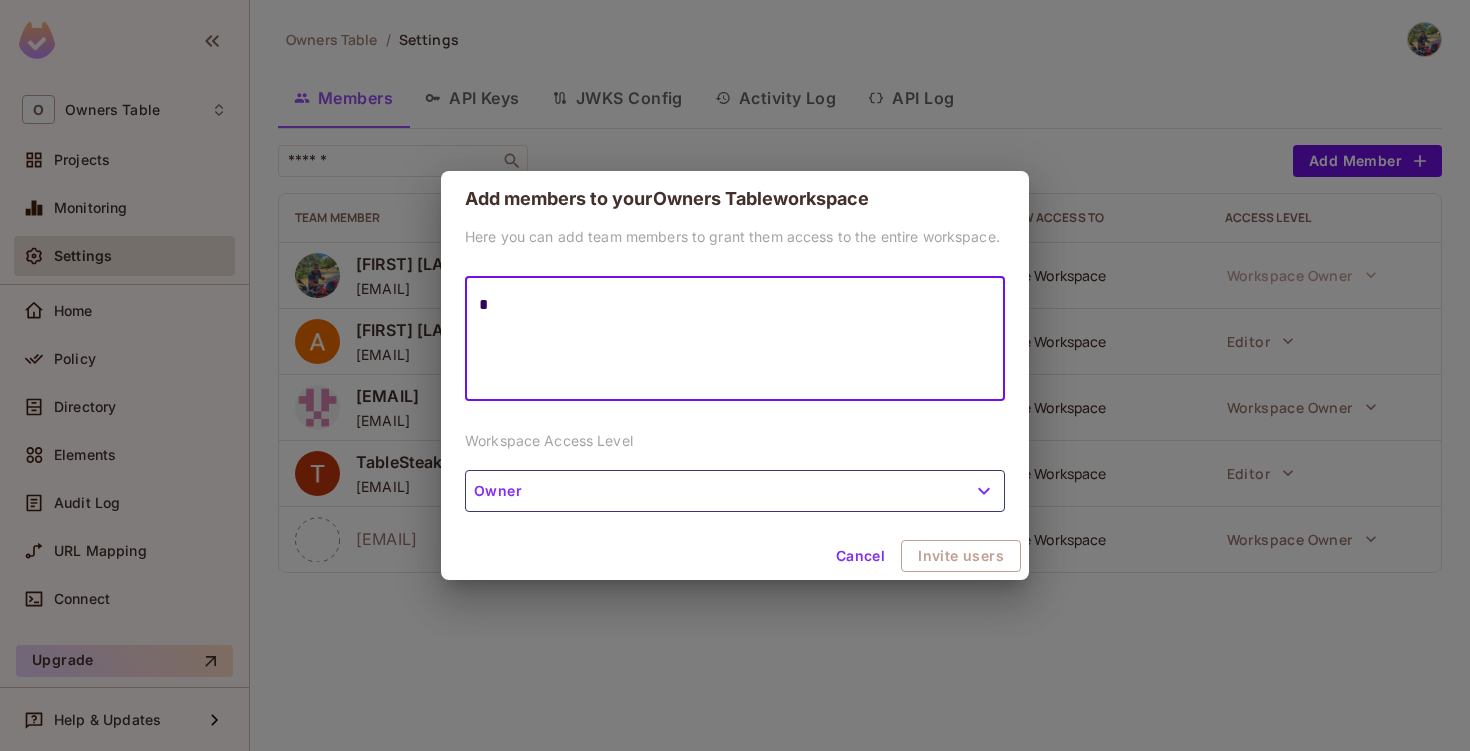 type 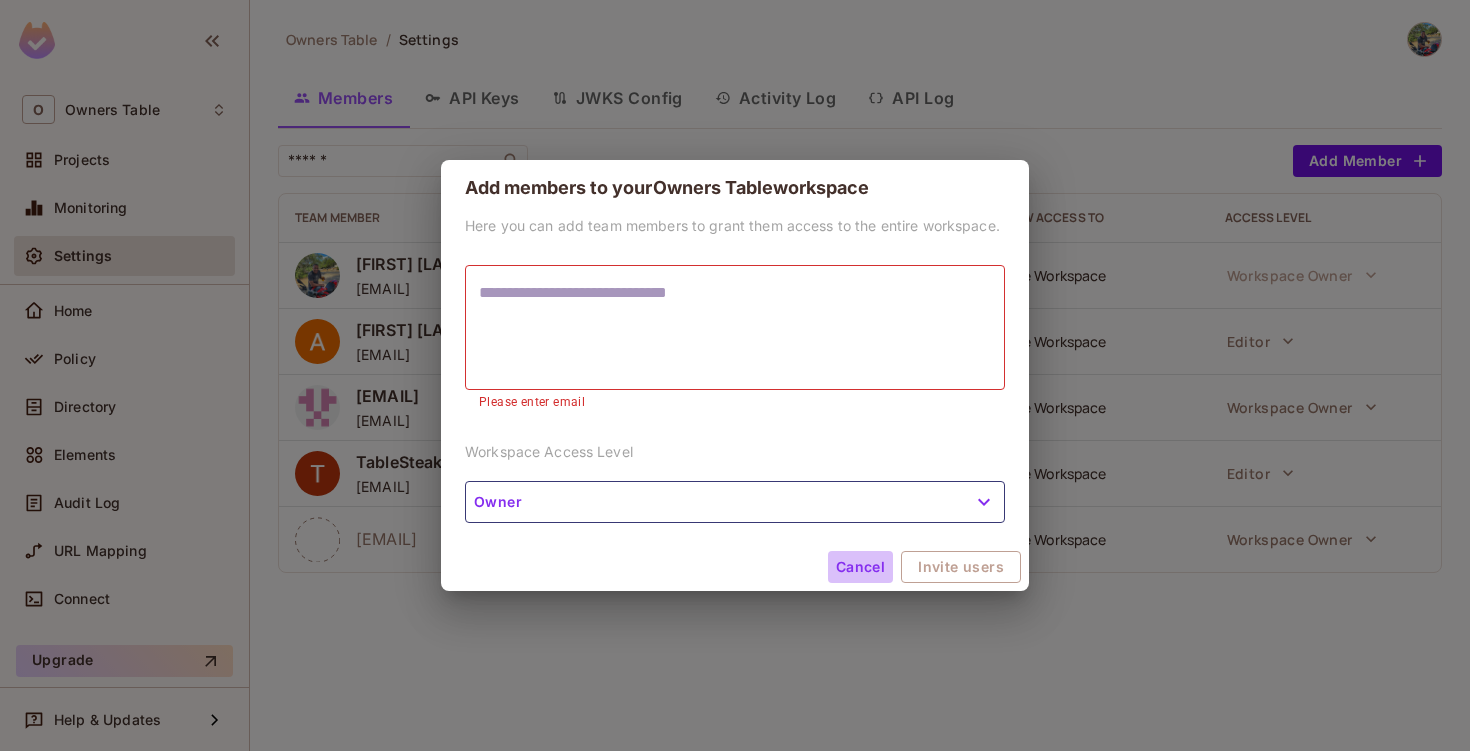 click on "Cancel" at bounding box center [860, 567] 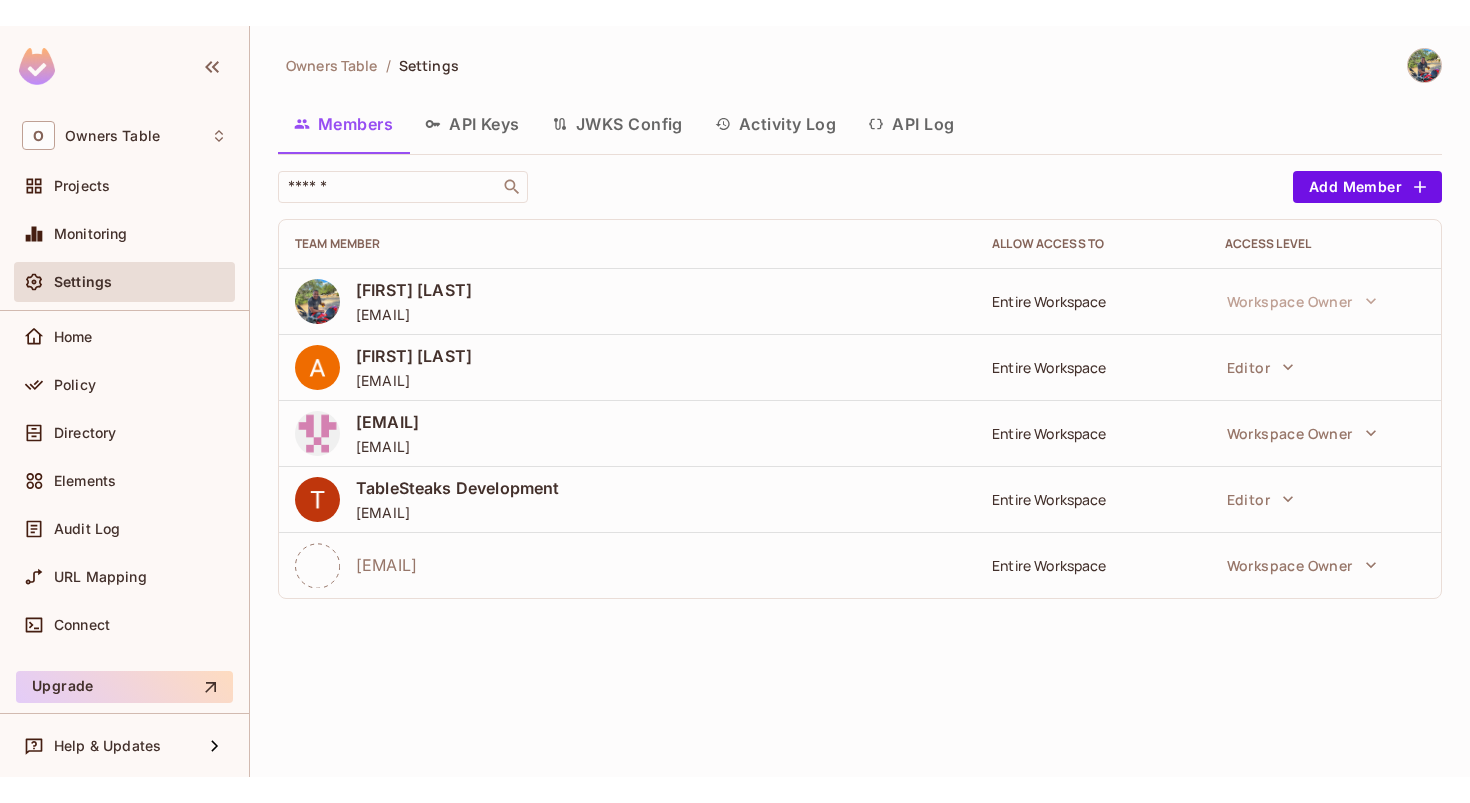 scroll, scrollTop: 27, scrollLeft: 0, axis: vertical 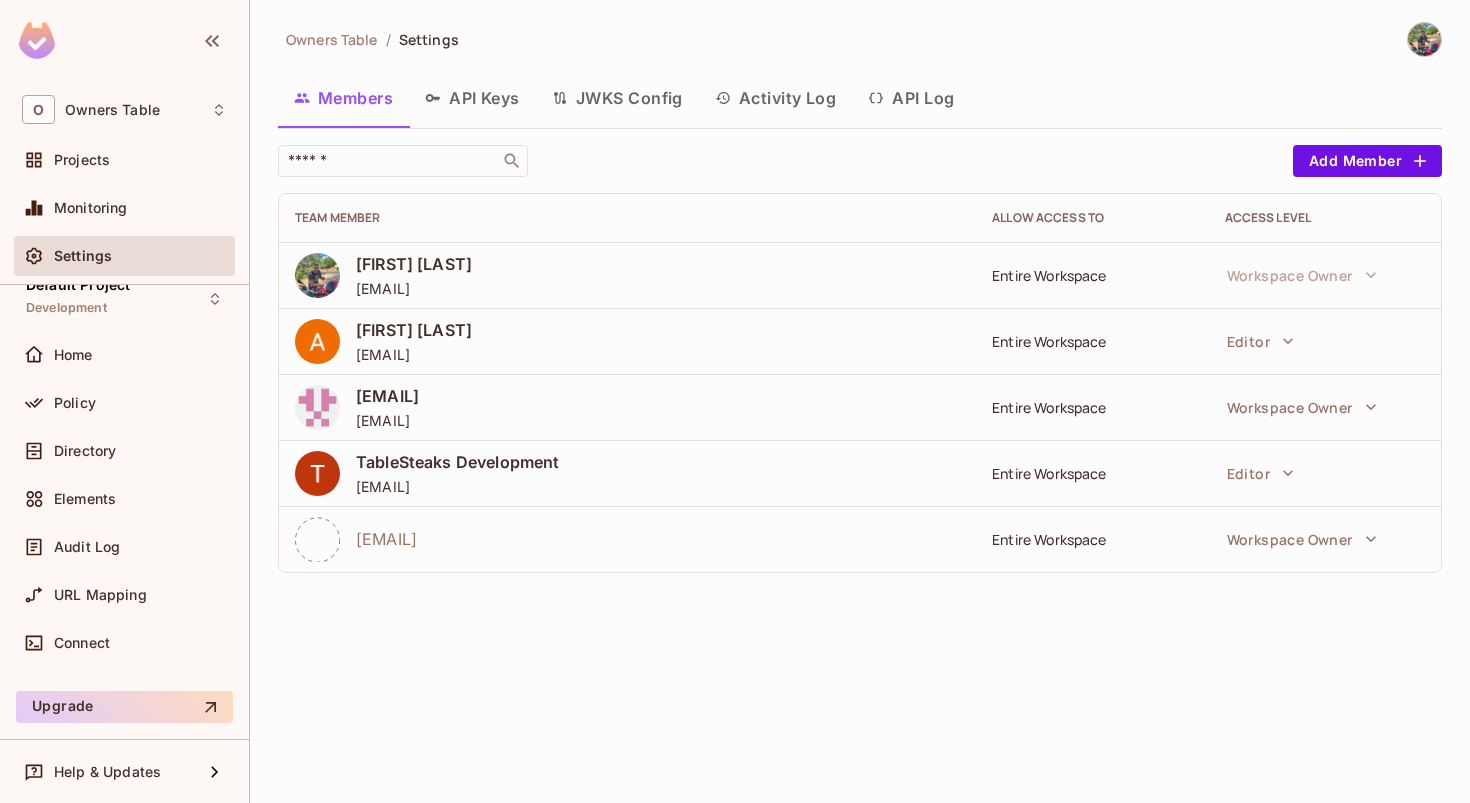 type 